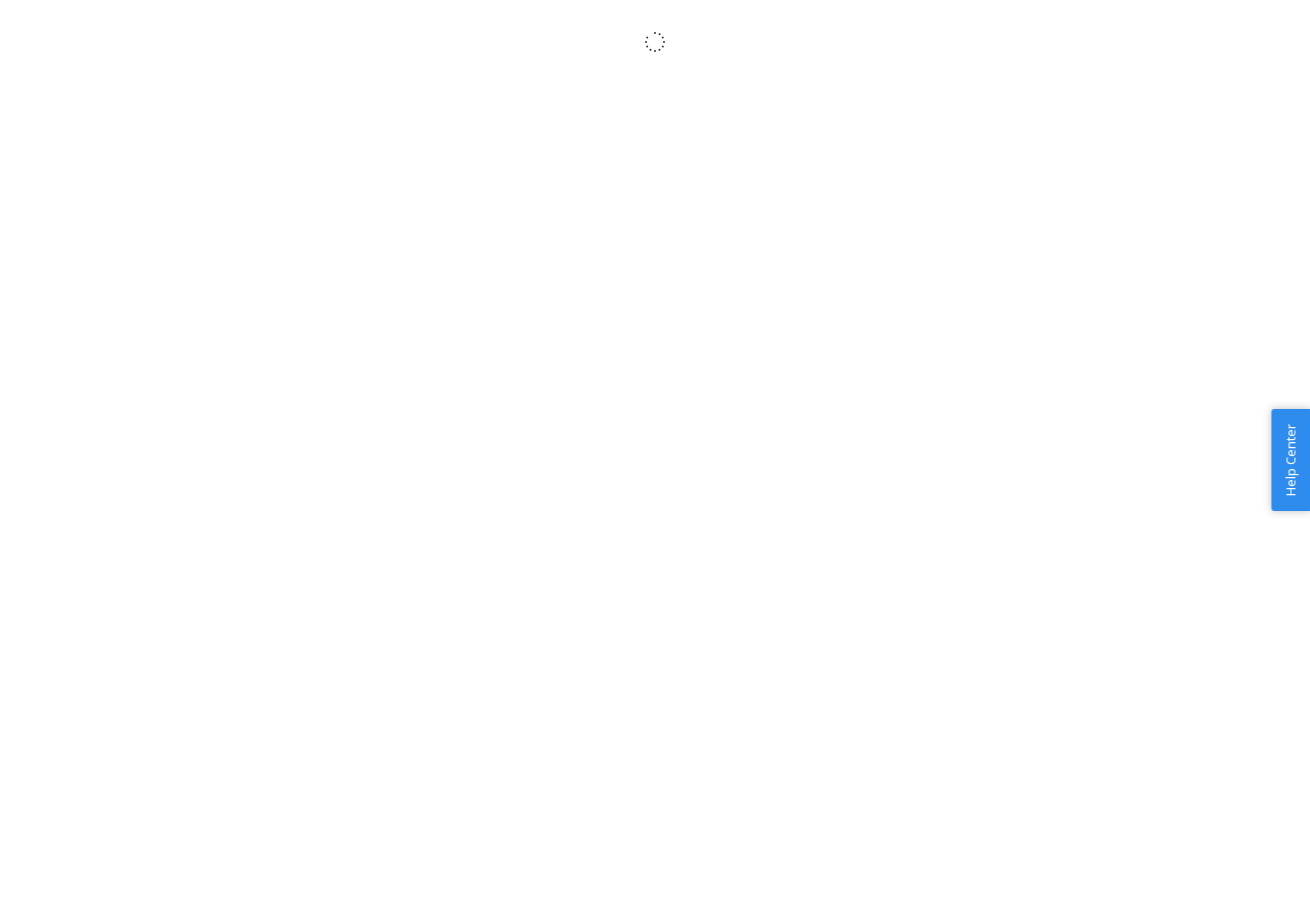 scroll, scrollTop: 0, scrollLeft: 0, axis: both 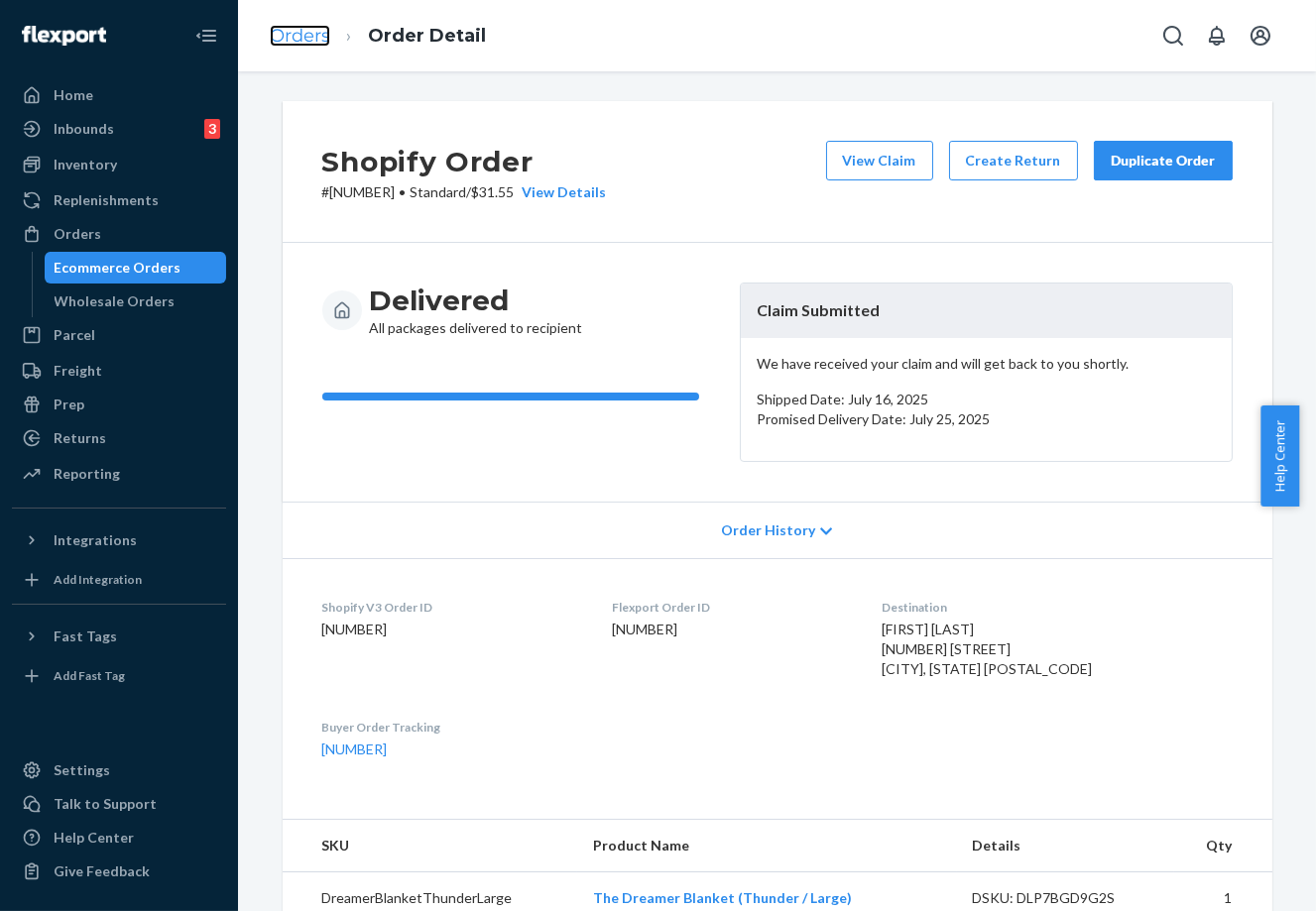 click on "Orders" at bounding box center (299, 36) 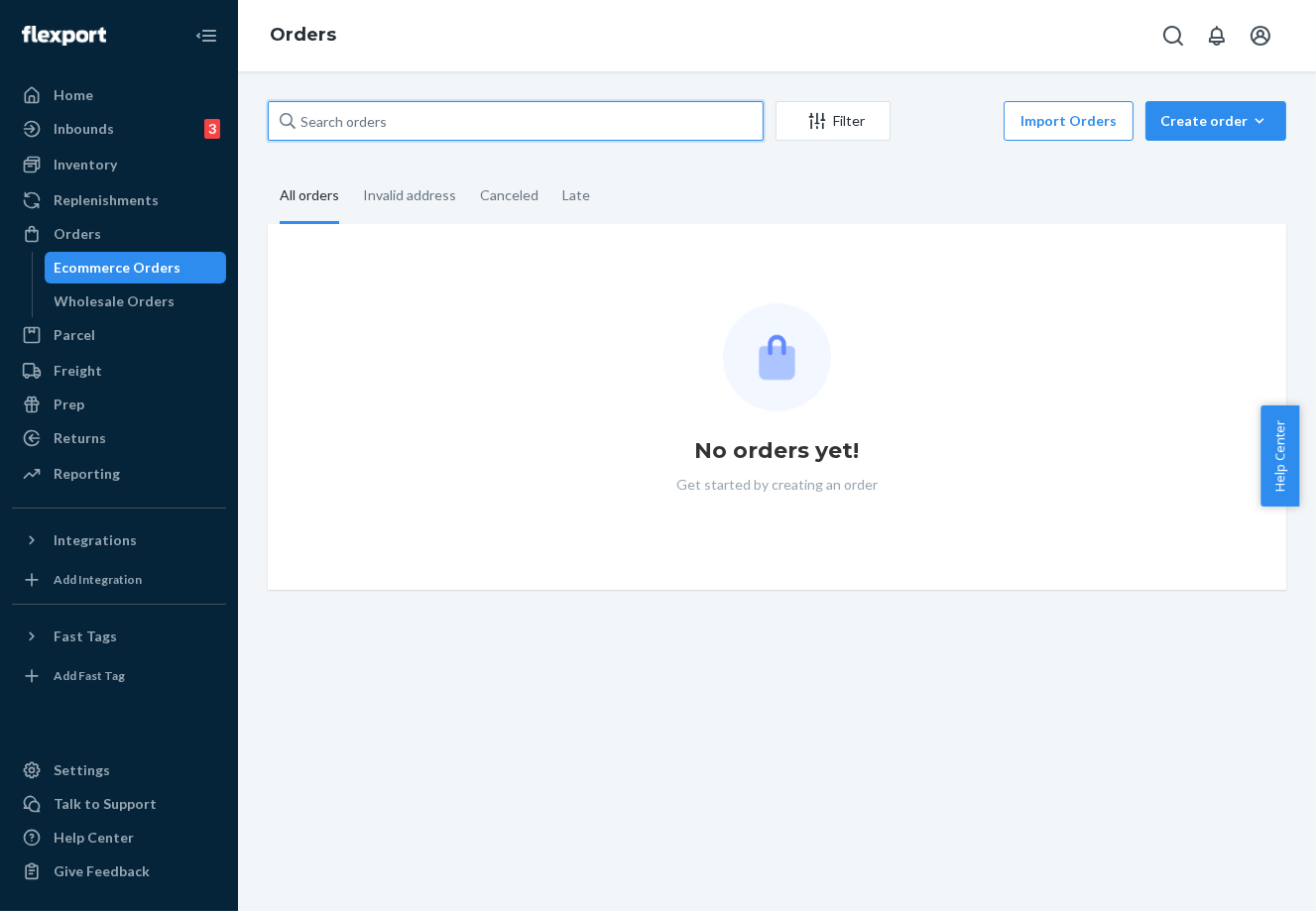 click at bounding box center [516, 121] 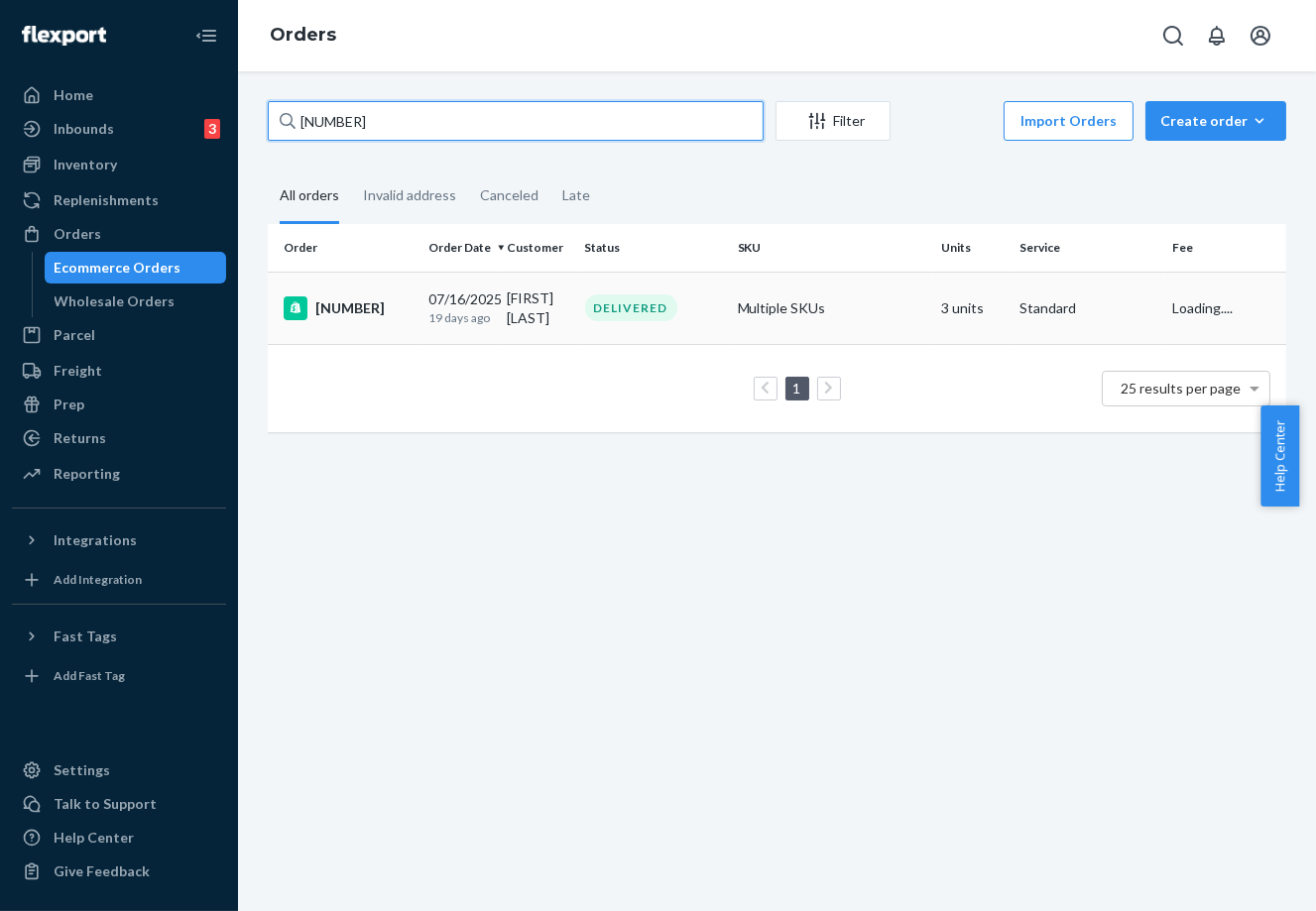 type on "[NUMBER]" 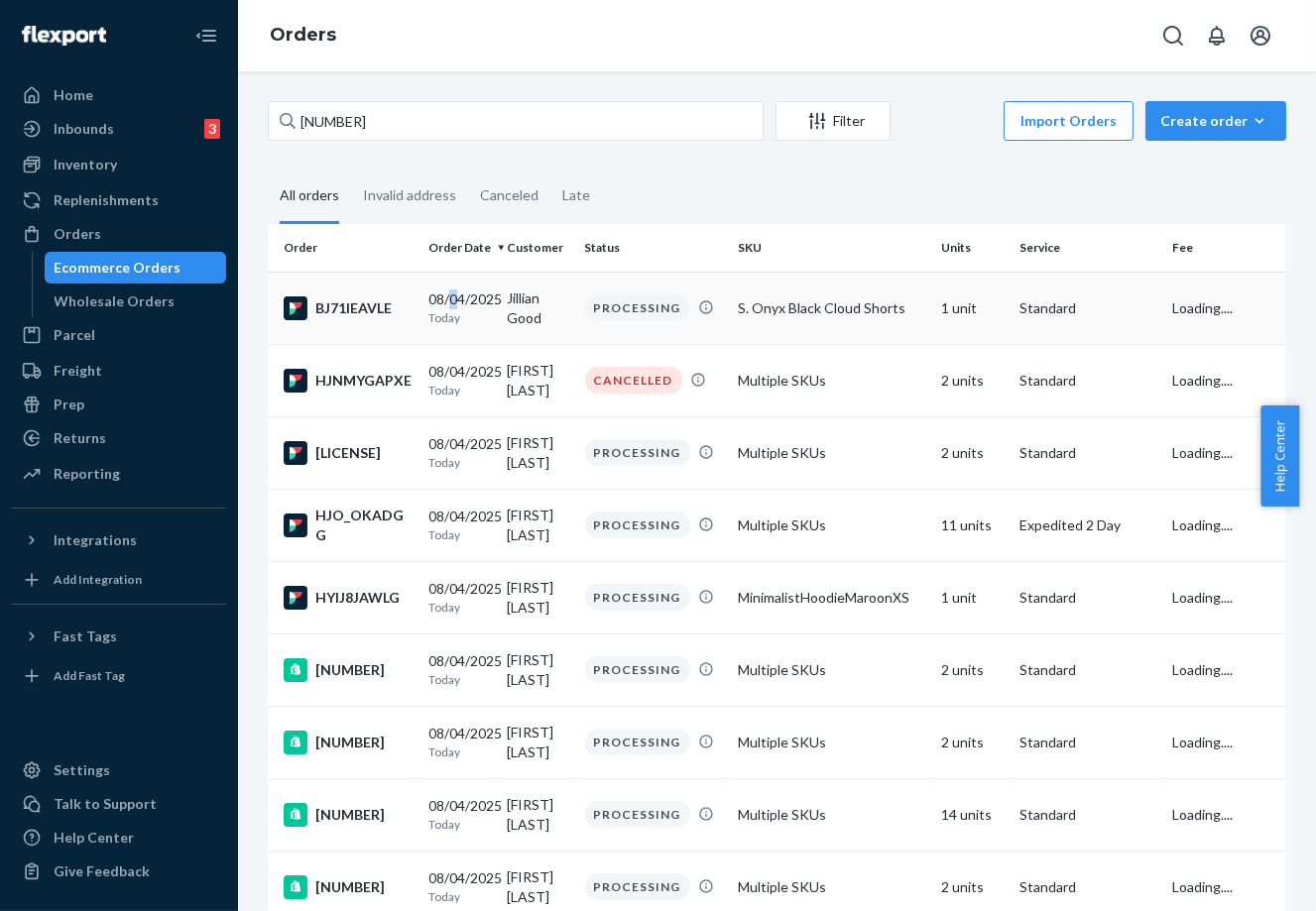 click on "[DATE] Today" at bounding box center [459, 307] 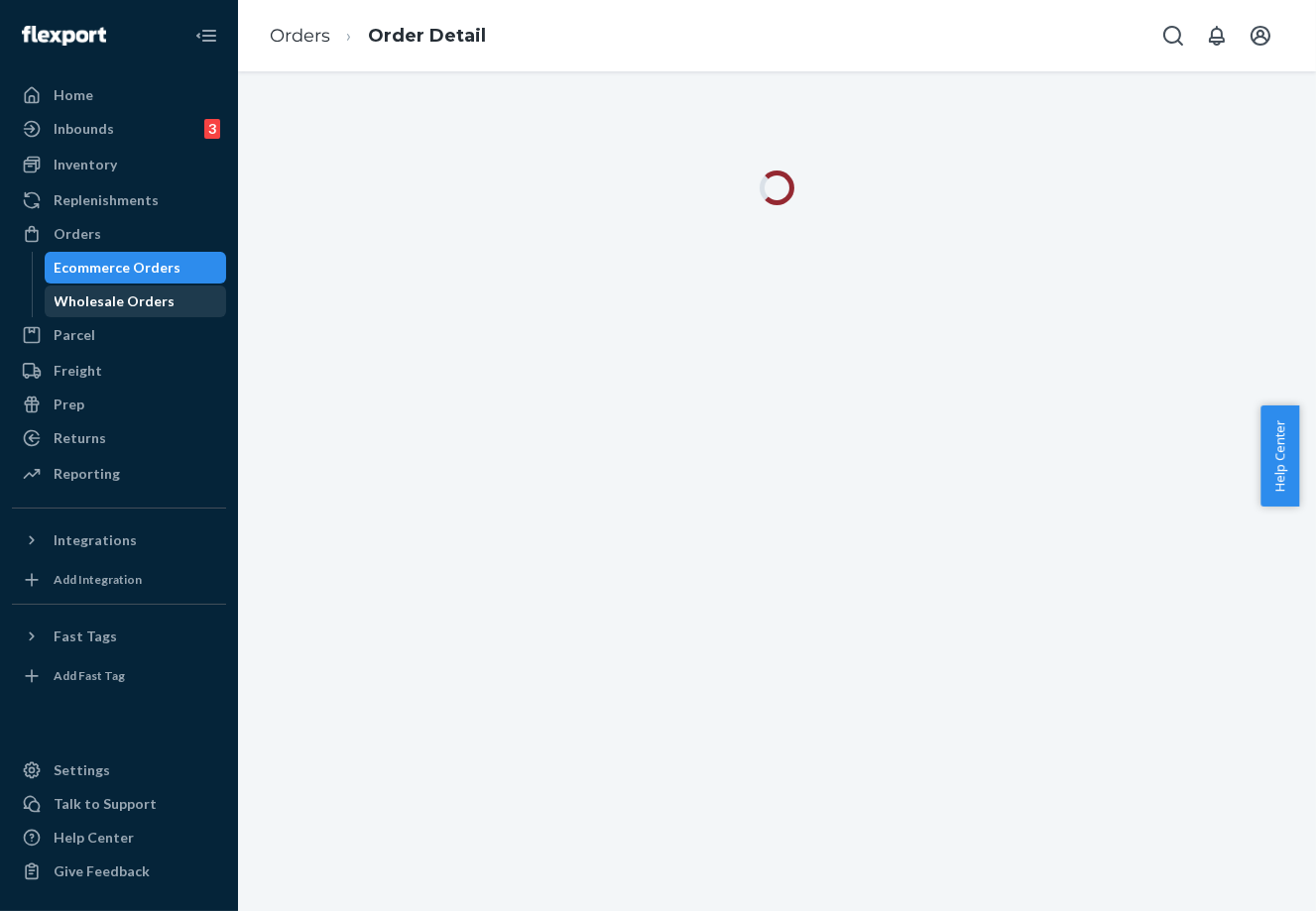 click on "Wholesale Orders" at bounding box center (115, 301) 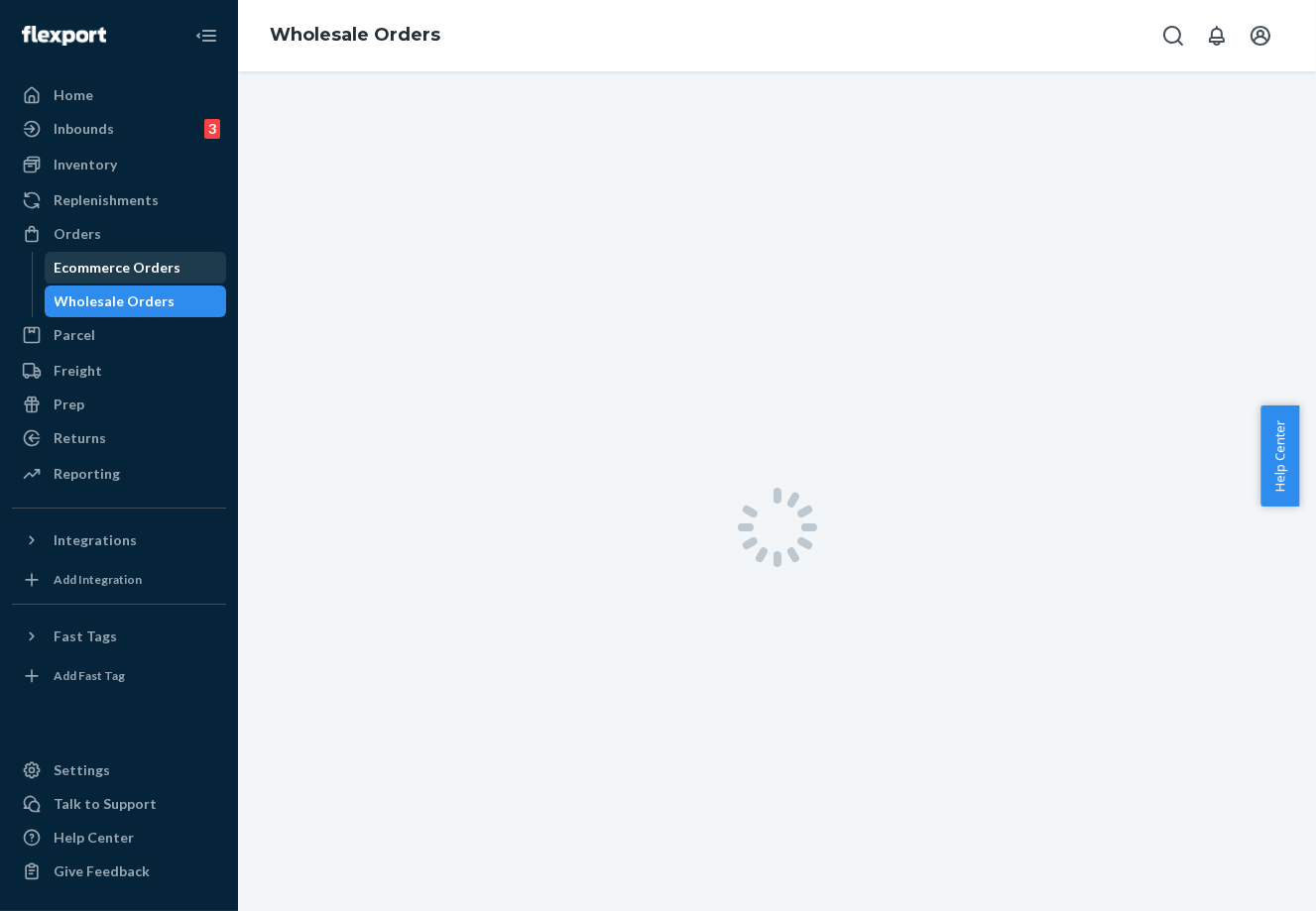click on "Ecommerce Orders" at bounding box center (118, 268) 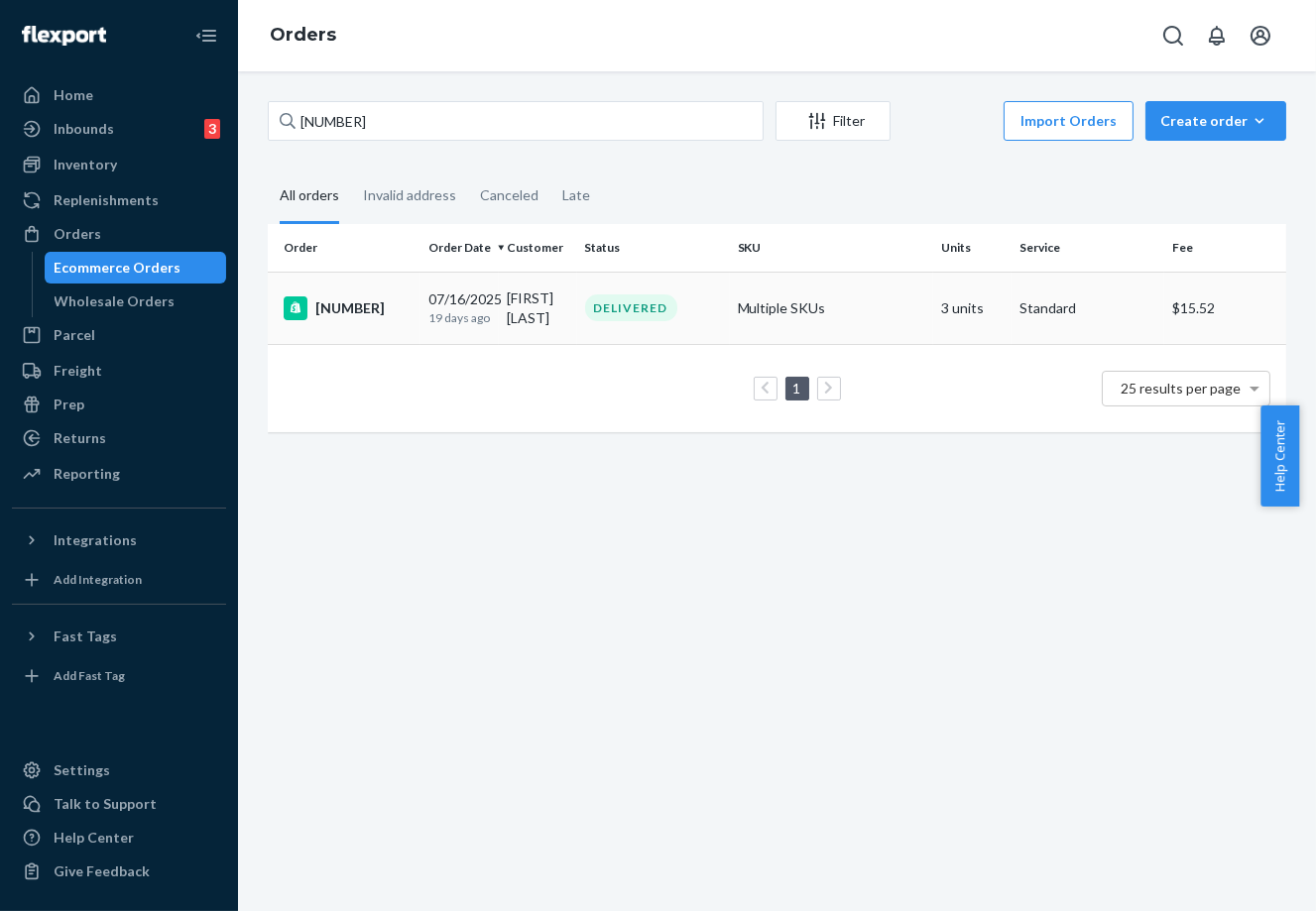 click on "[FIRST] [LAST]" at bounding box center (538, 307) 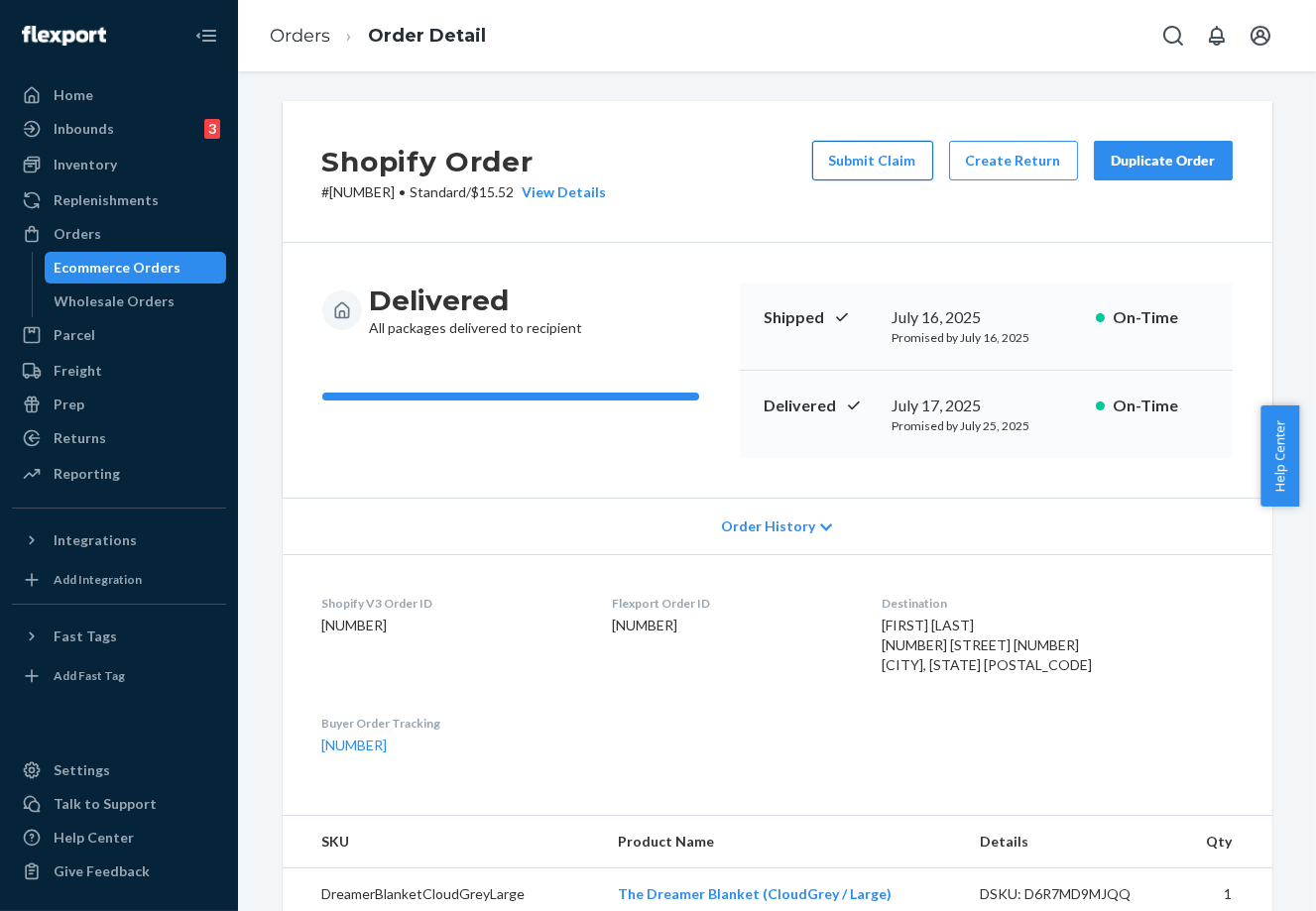 click on "Submit Claim" at bounding box center (873, 161) 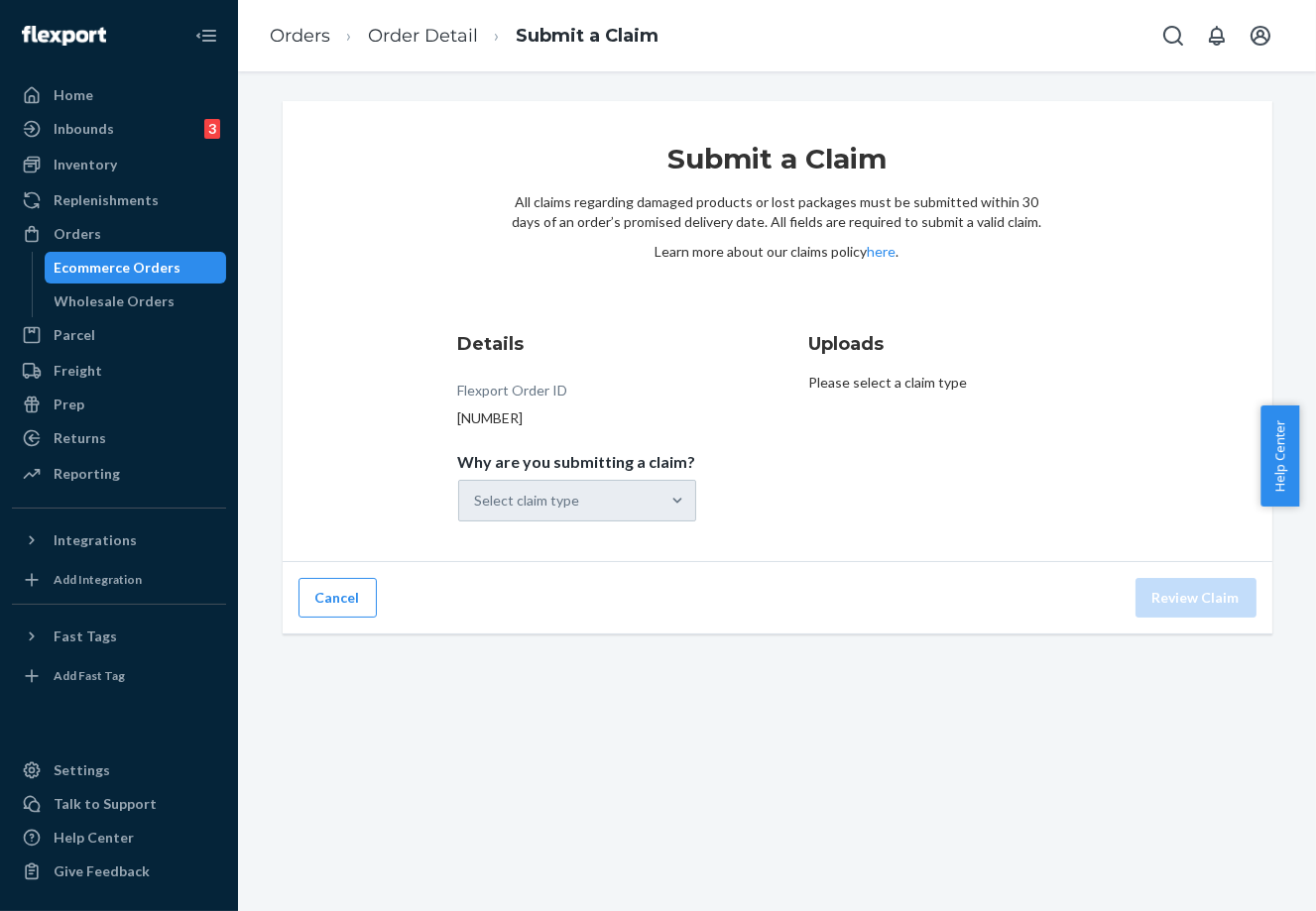 click on "Select claim type" at bounding box center [577, 501] 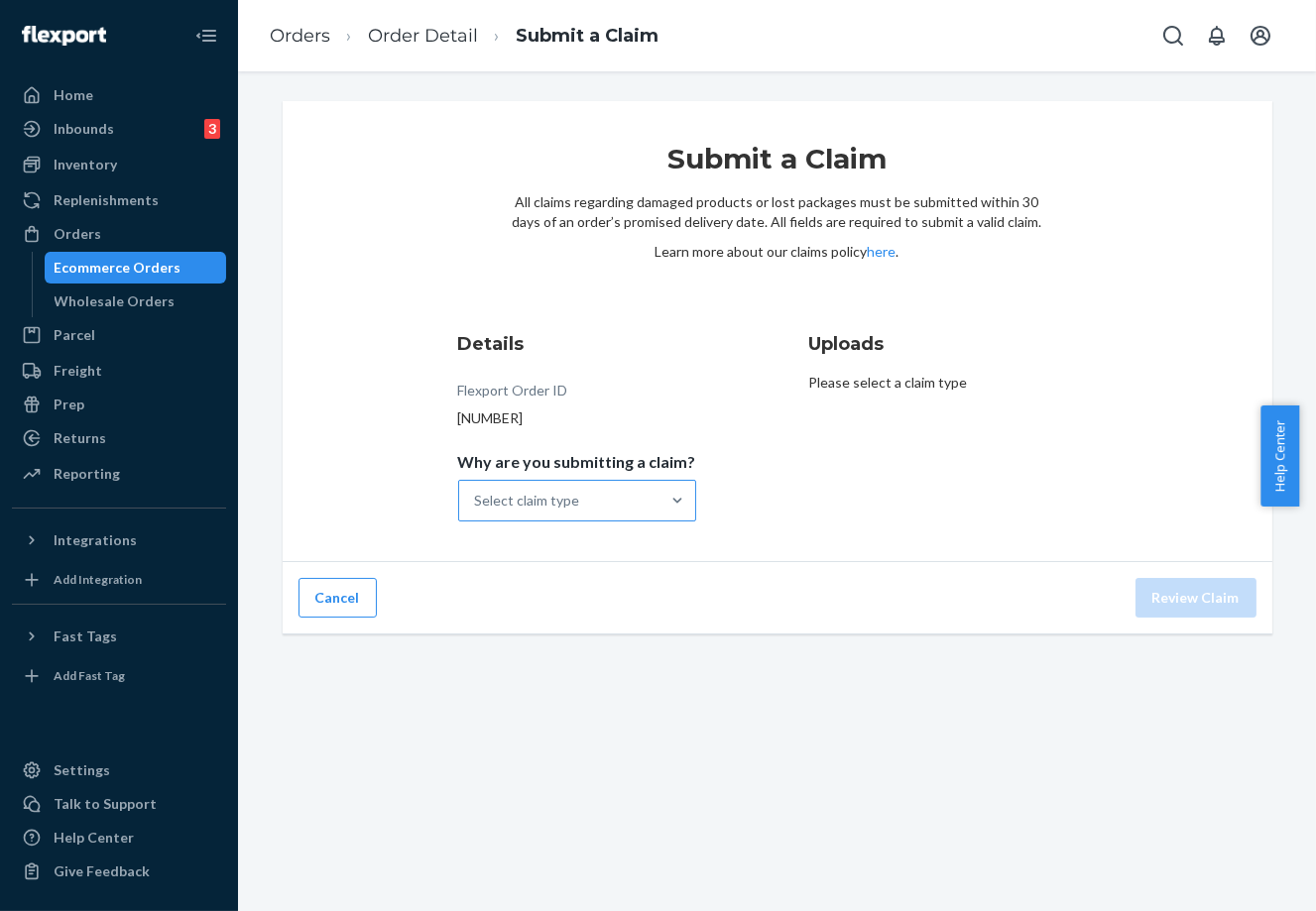 click on "Select claim type" at bounding box center (559, 501) 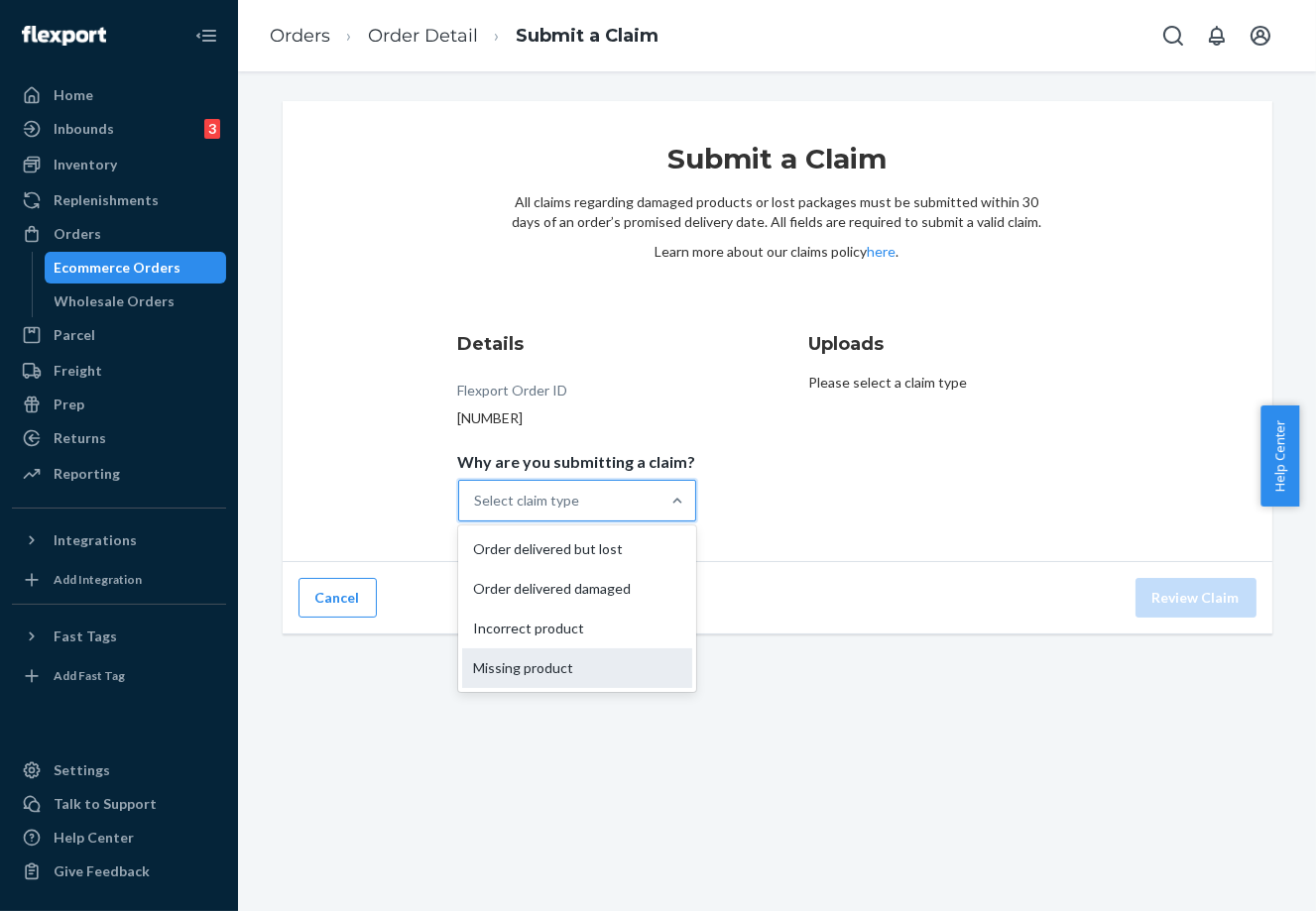 click on "Missing product" at bounding box center [577, 668] 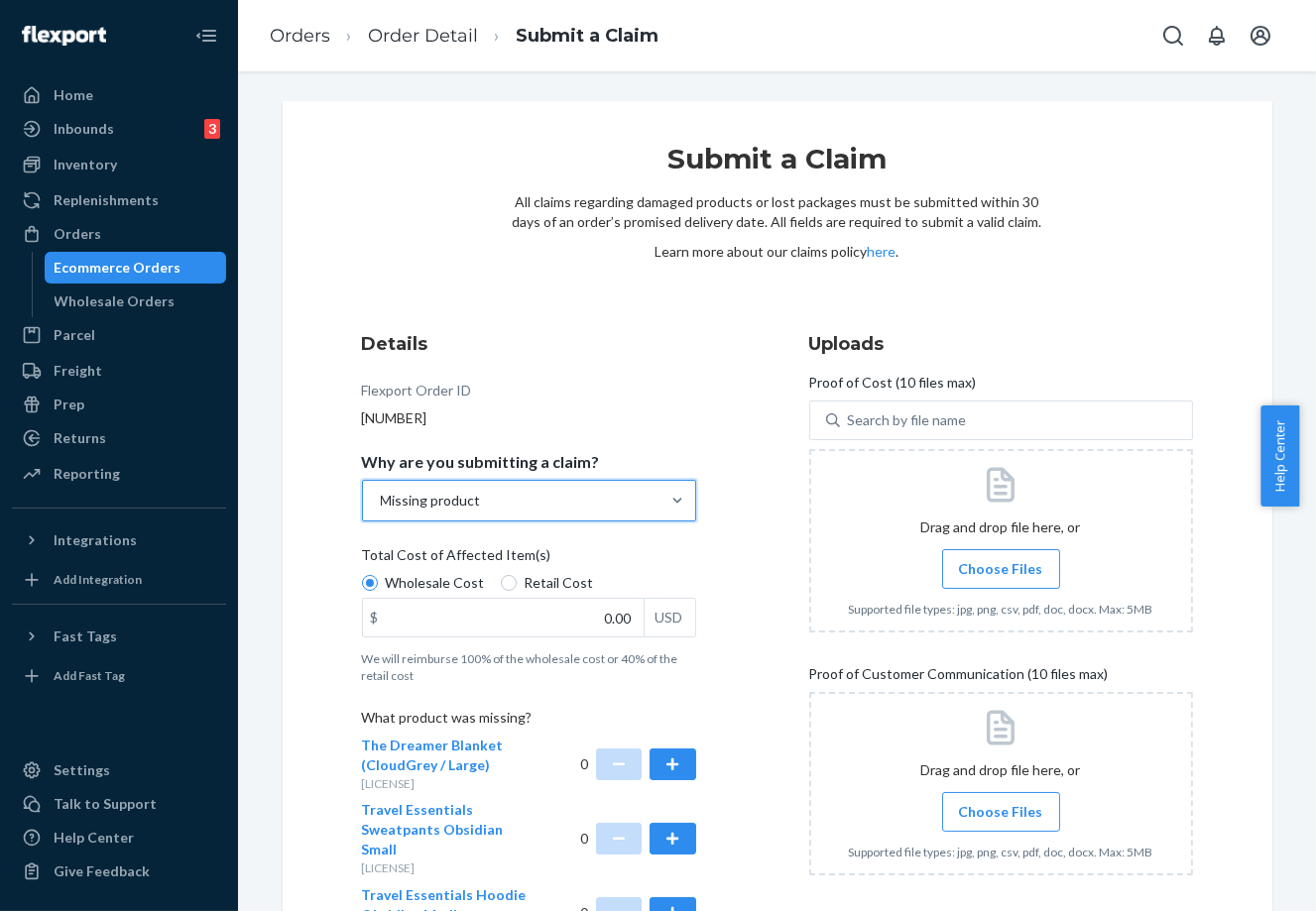 scroll, scrollTop: 167, scrollLeft: 0, axis: vertical 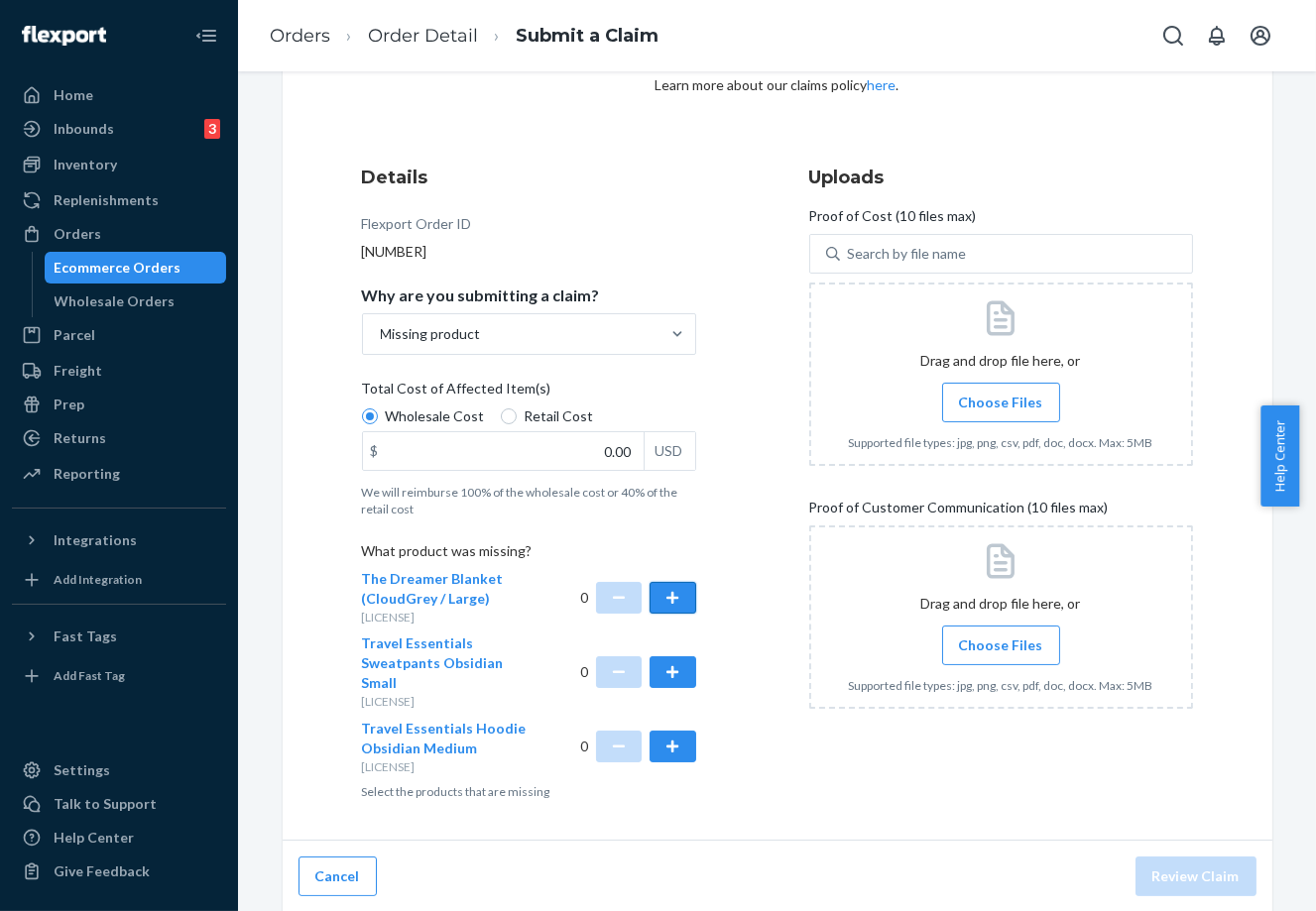 click at bounding box center (672, 598) 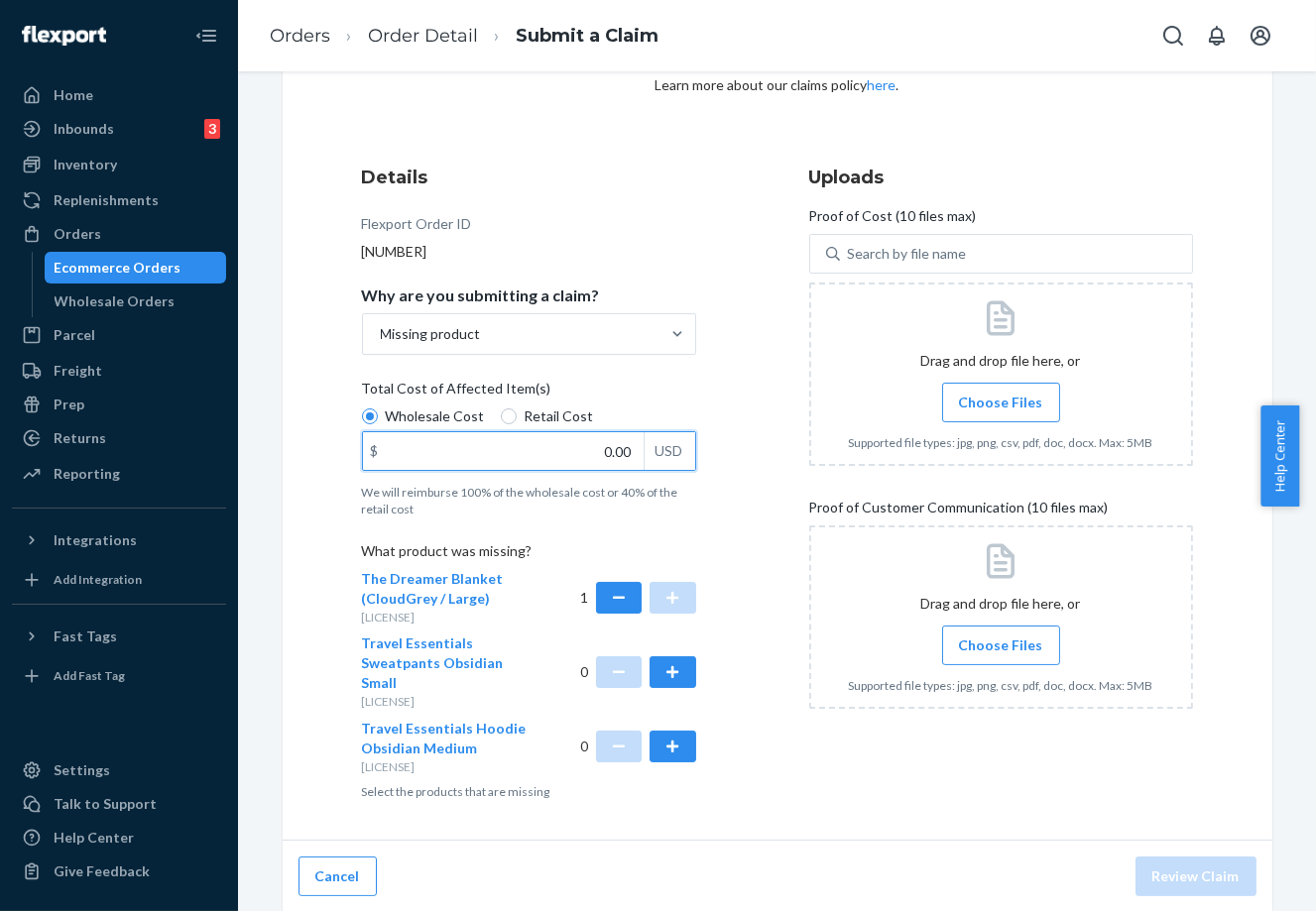 click on "0.00" at bounding box center [503, 451] 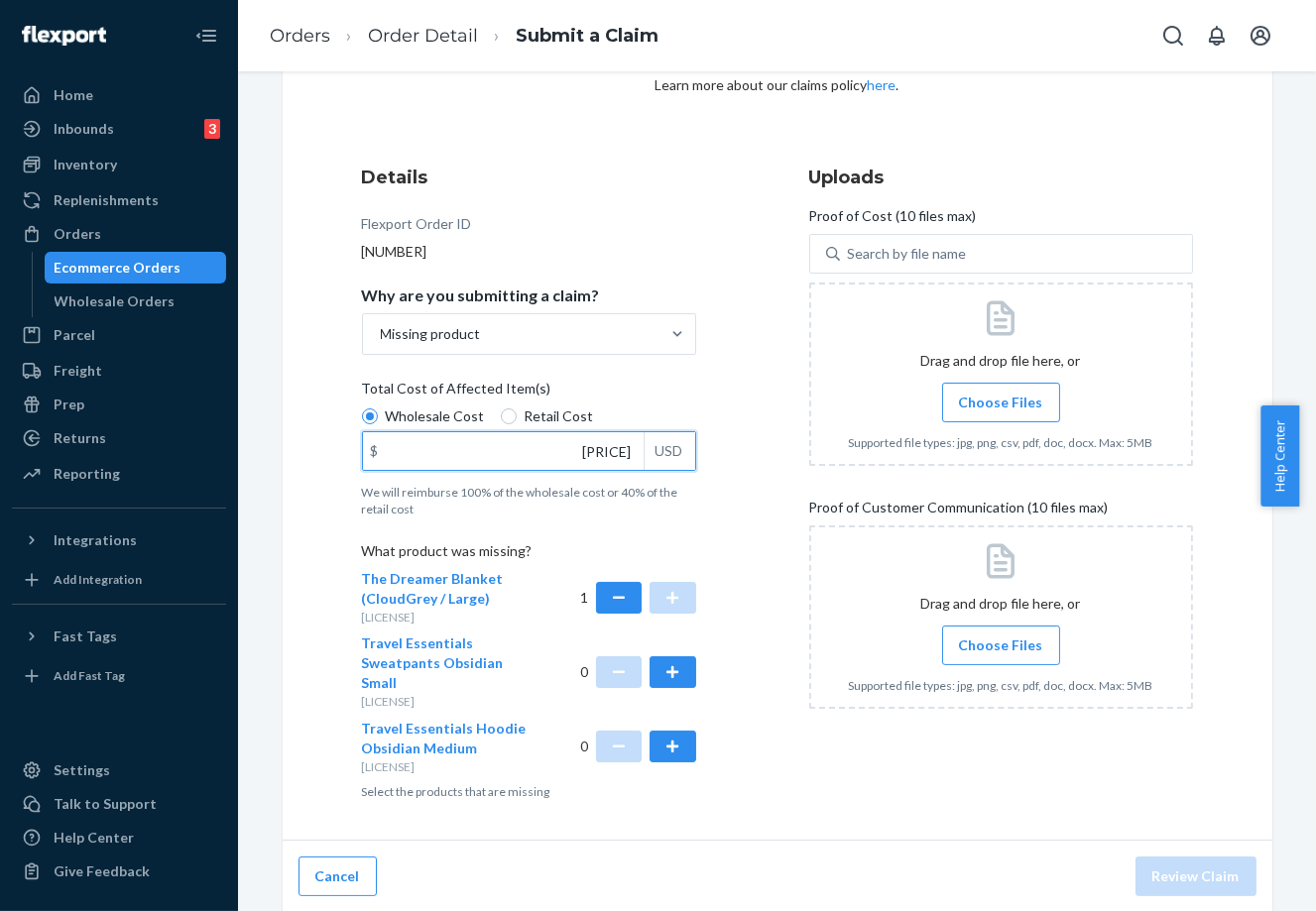type on "[PRICE]" 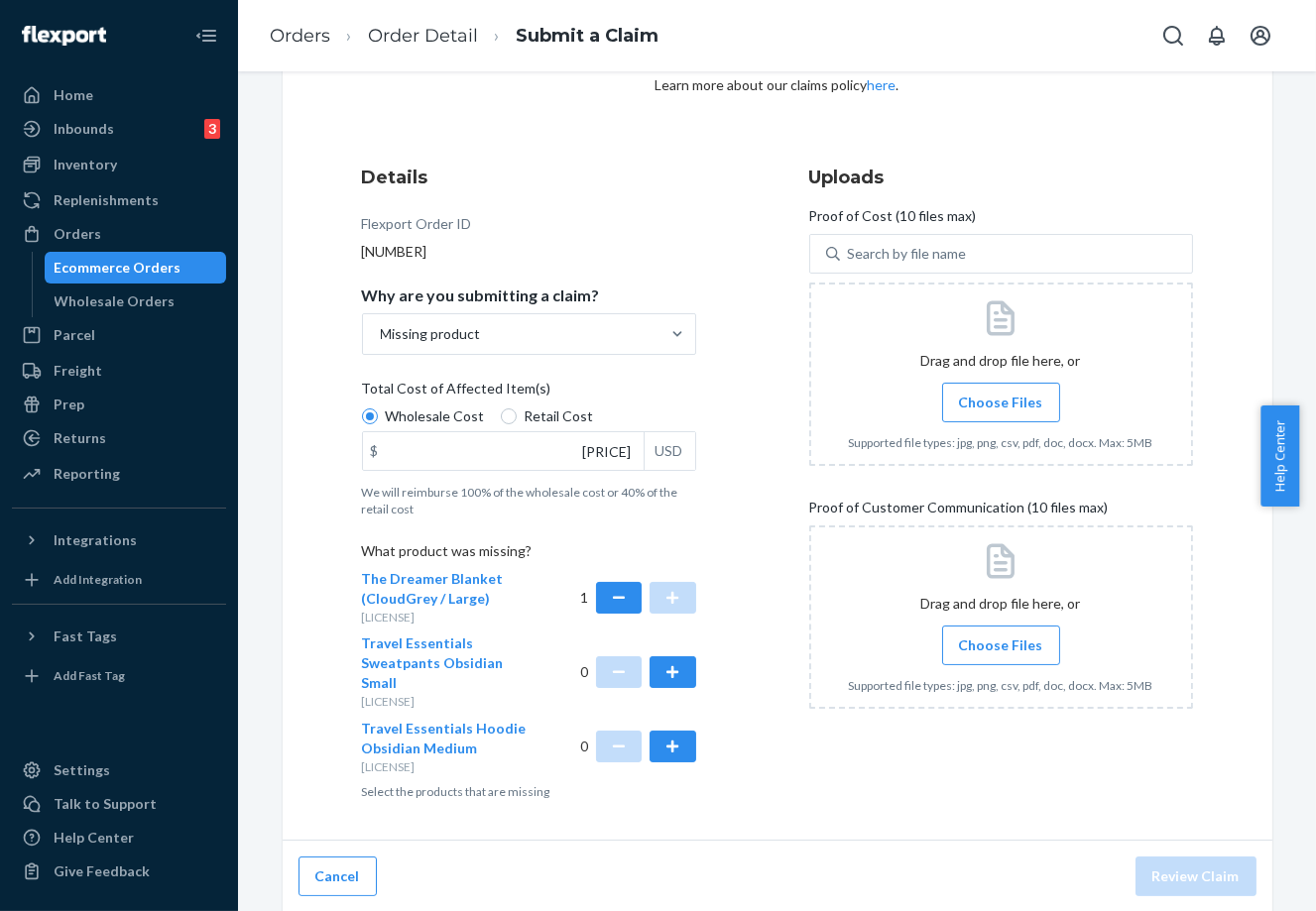 click on "Choose Files" at bounding box center [1001, 402] 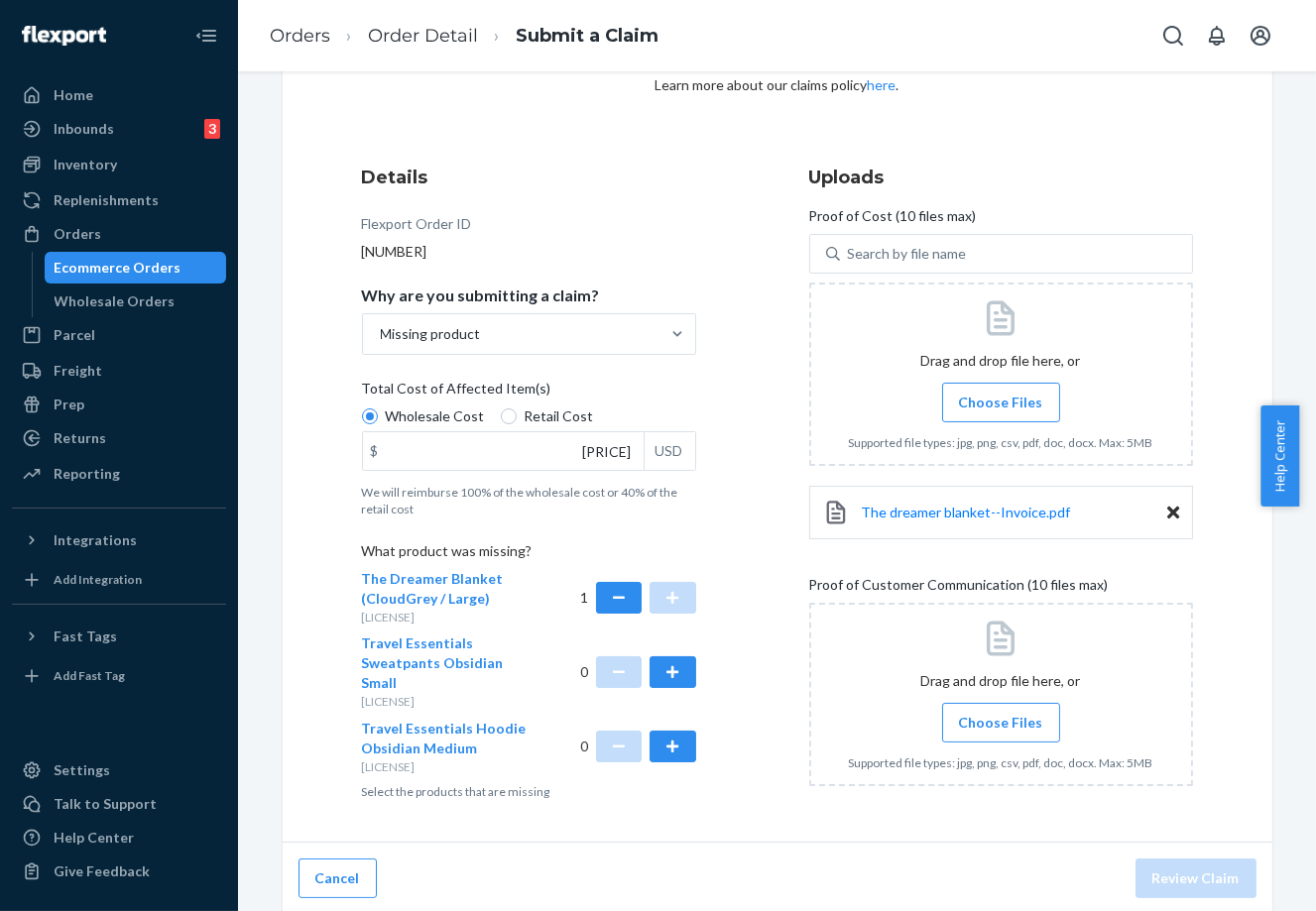 click on "Choose Files" at bounding box center (1001, 723) 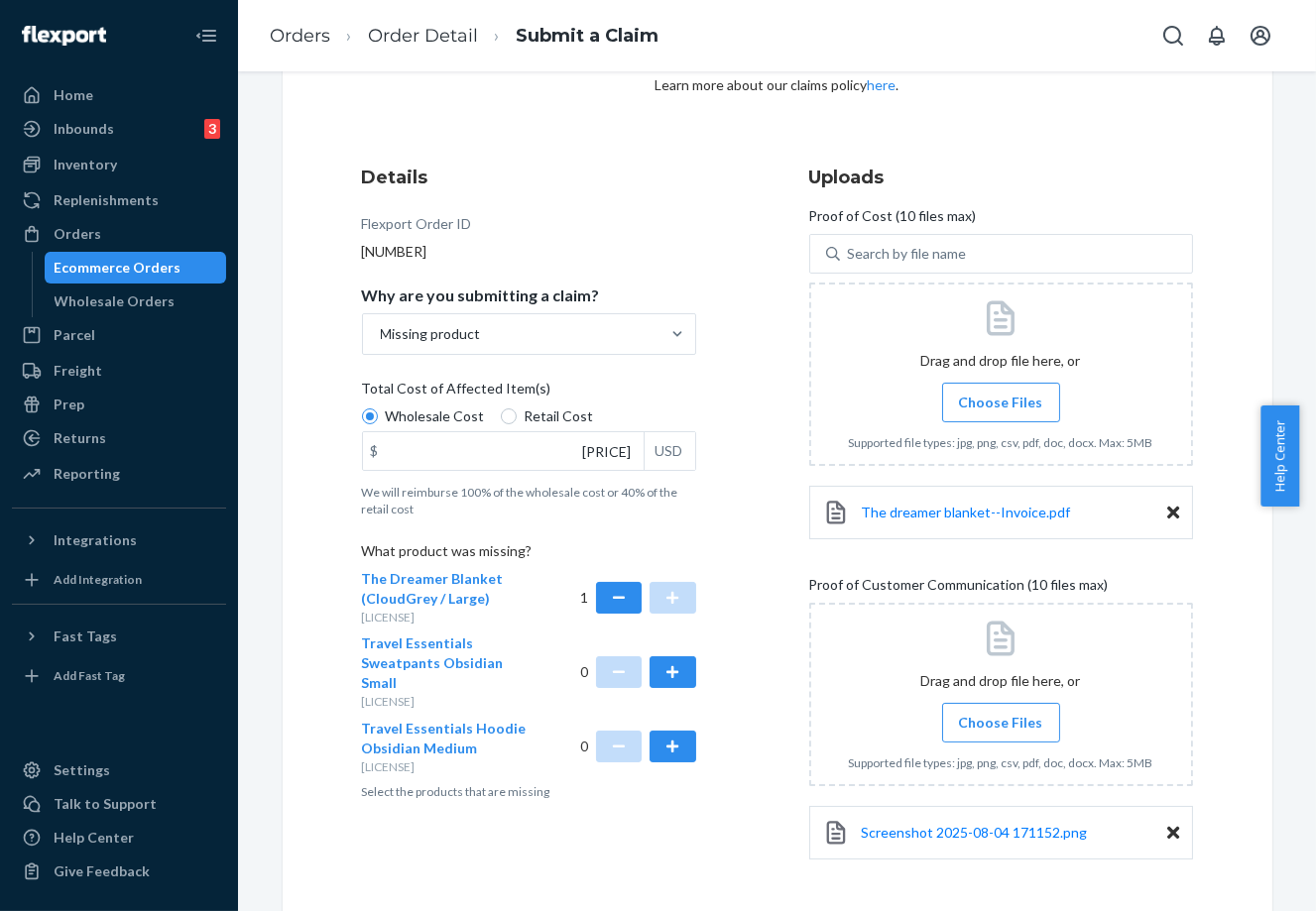 click on "Choose Files" at bounding box center [1001, 723] 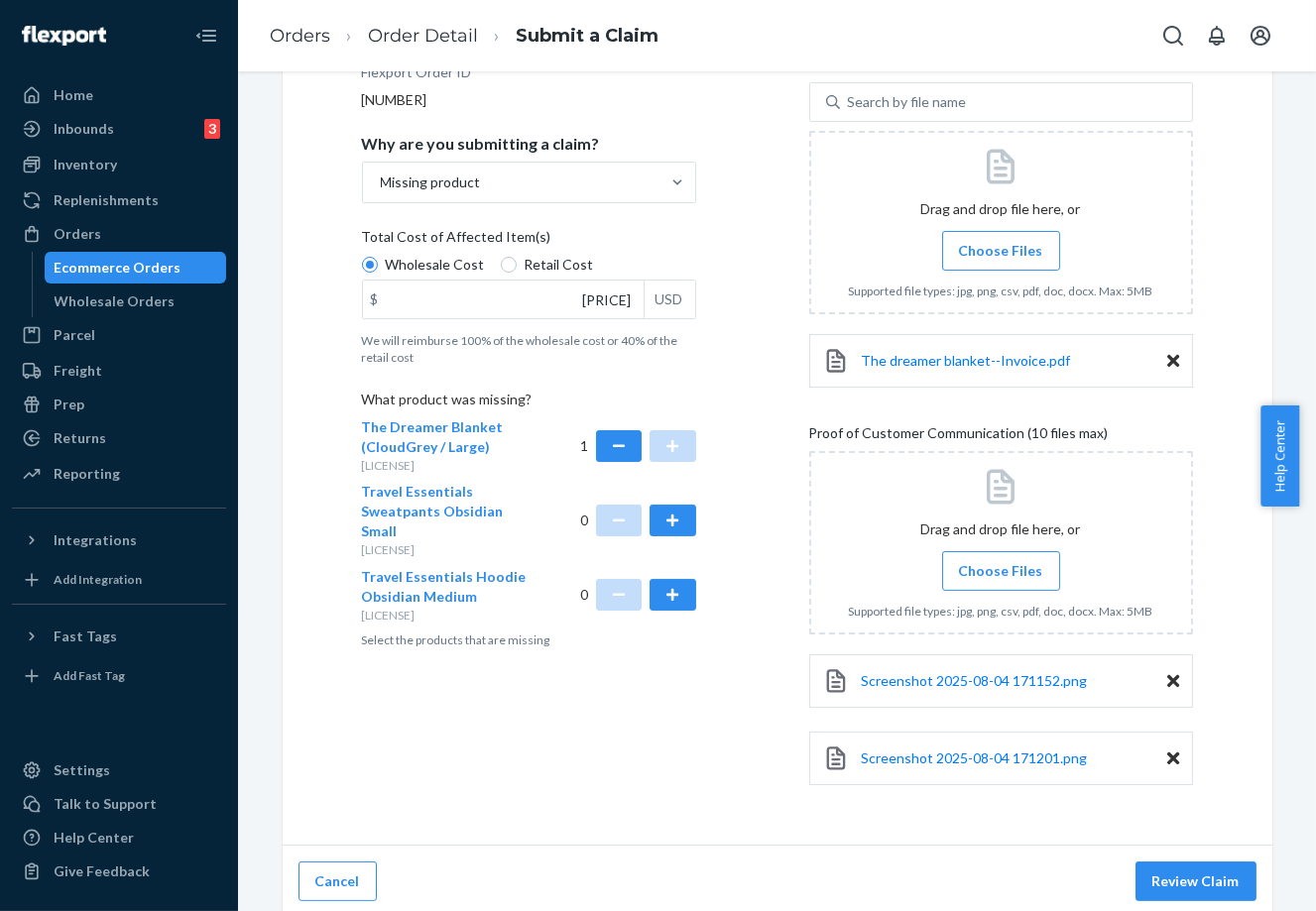 scroll, scrollTop: 324, scrollLeft: 0, axis: vertical 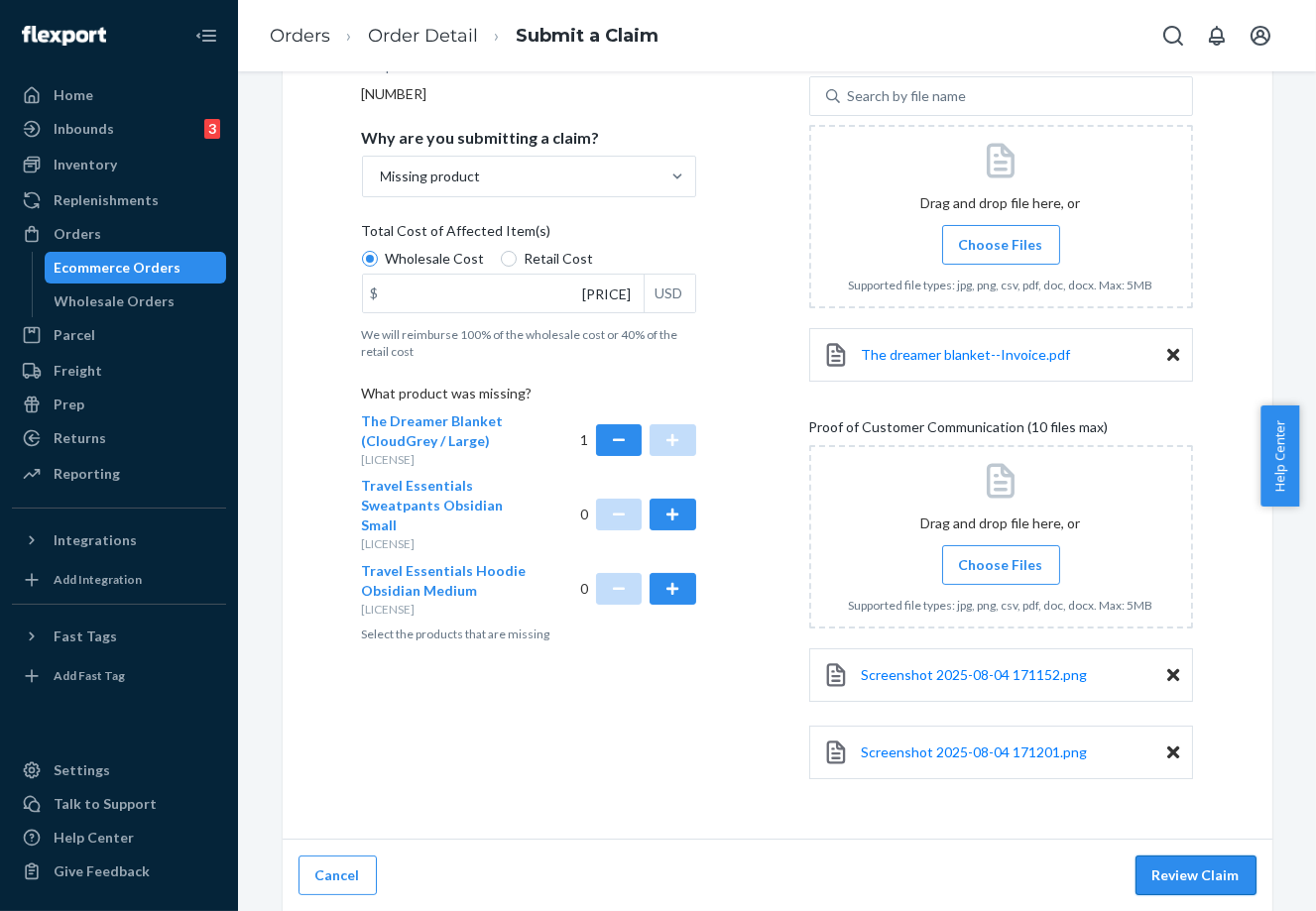 click on "Review Claim" at bounding box center (1196, 875) 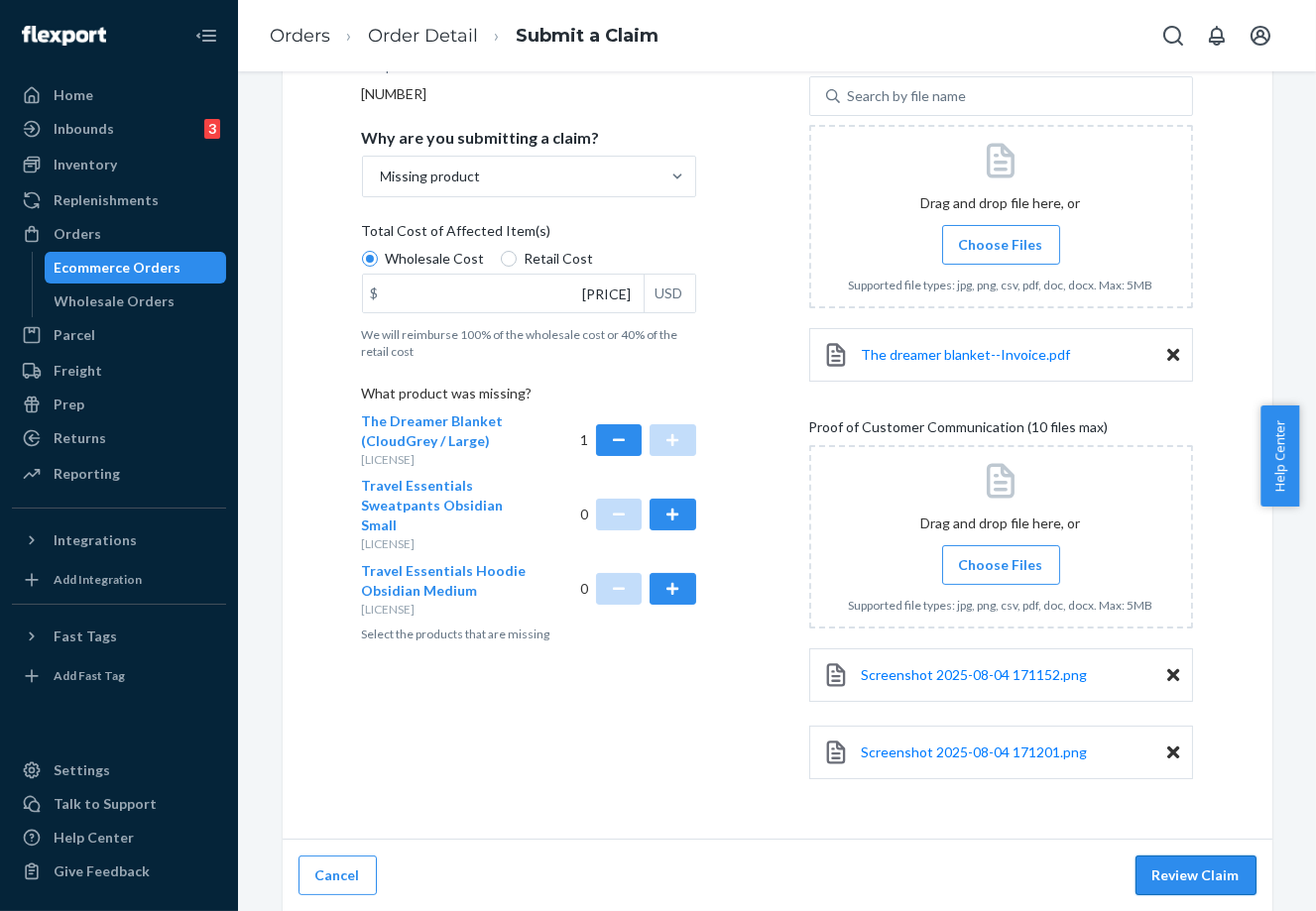 click on "Review Claim" at bounding box center [1196, 875] 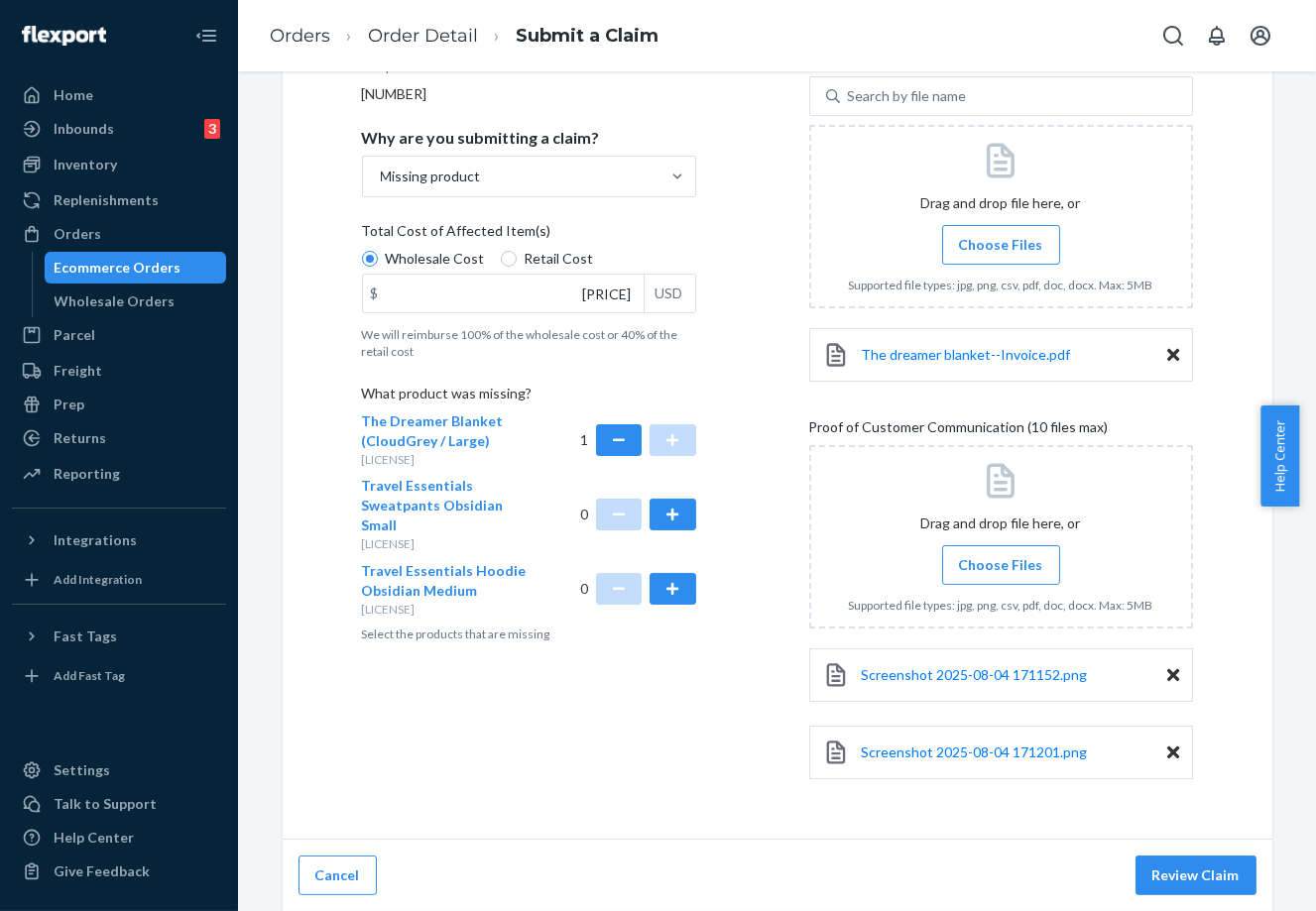 scroll, scrollTop: 0, scrollLeft: 0, axis: both 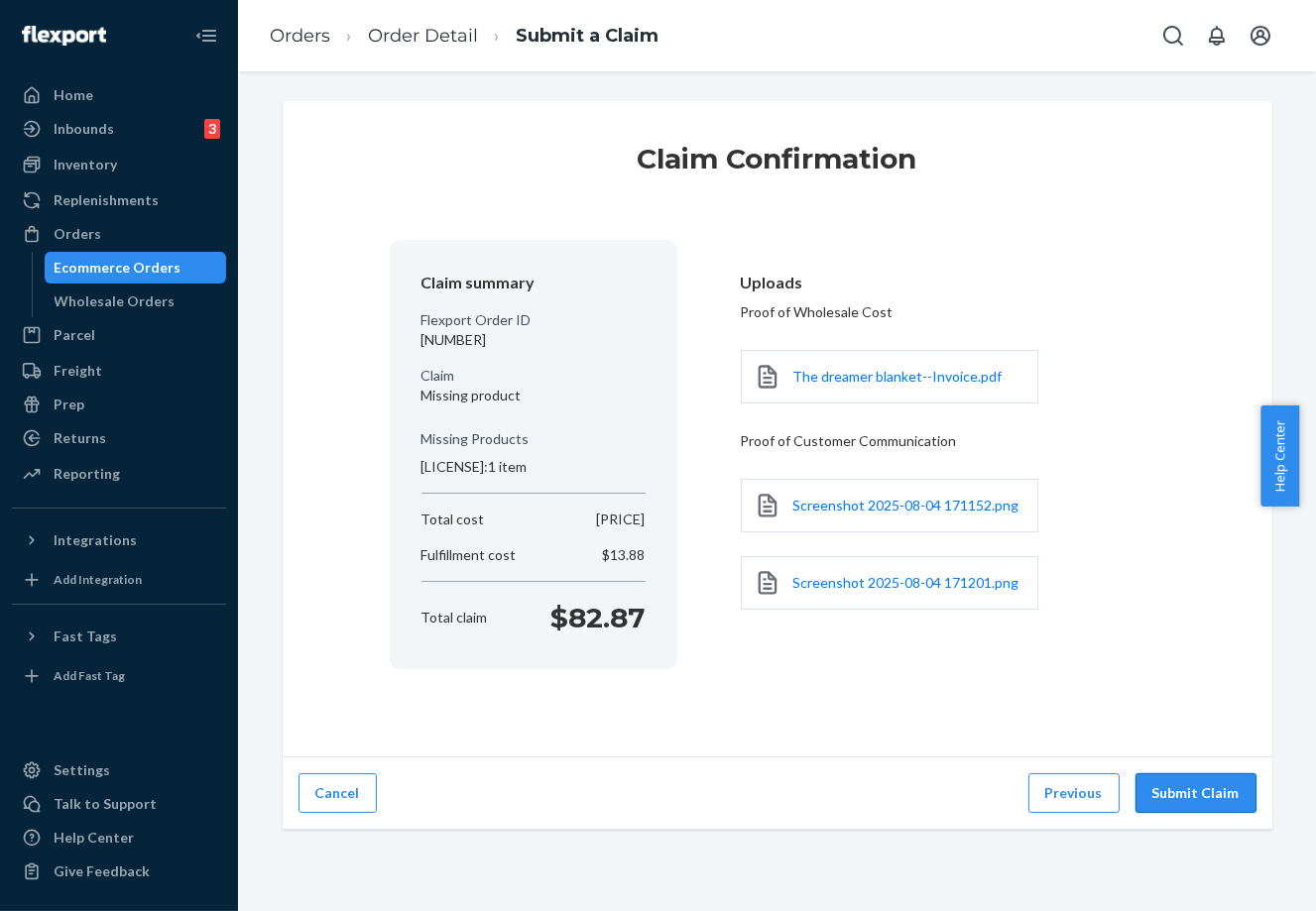 click on "Submit Claim" at bounding box center [1196, 793] 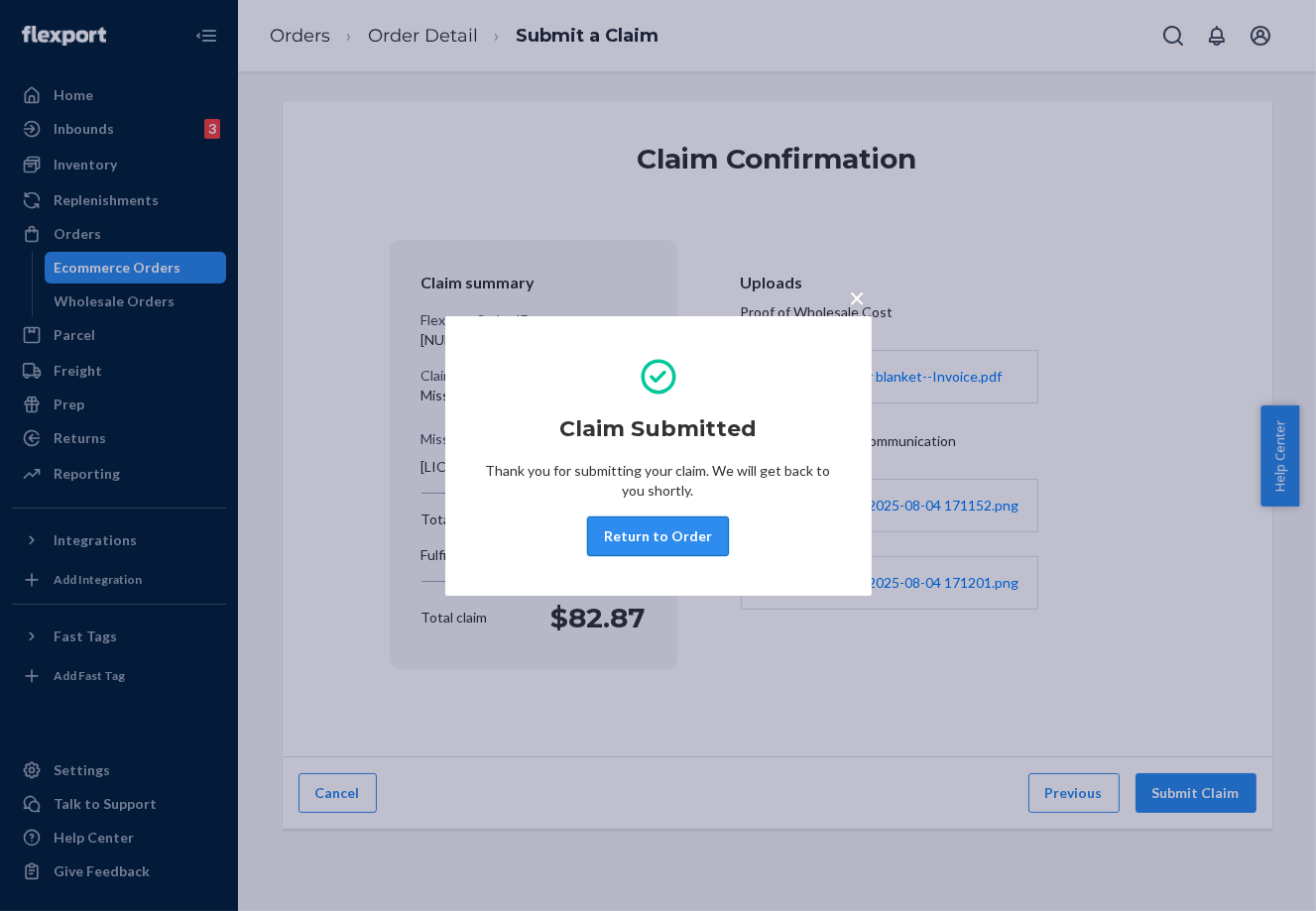 click on "Return to Order" at bounding box center (658, 536) 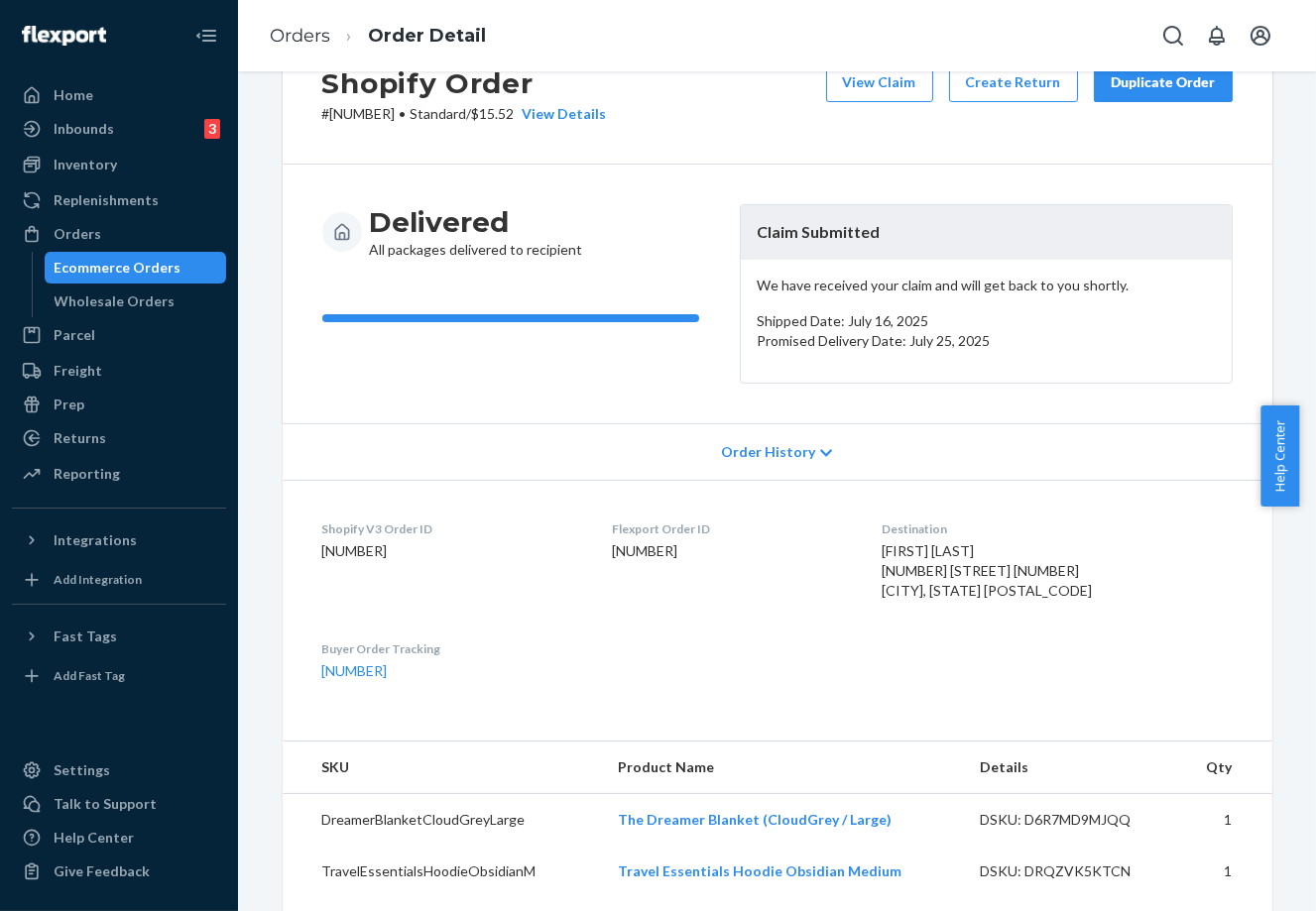 scroll, scrollTop: 0, scrollLeft: 0, axis: both 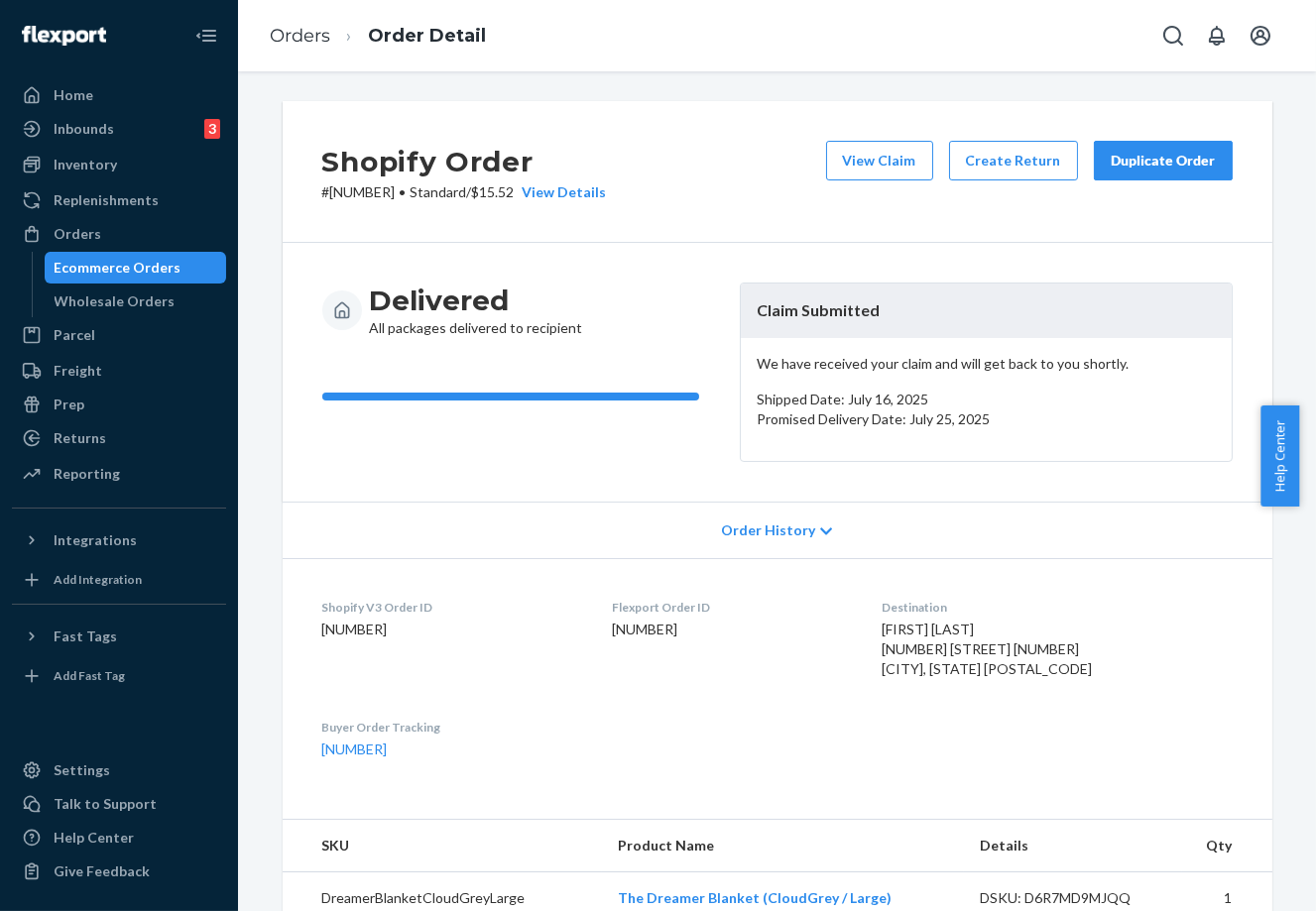 click on "Orders" at bounding box center (299, 37) 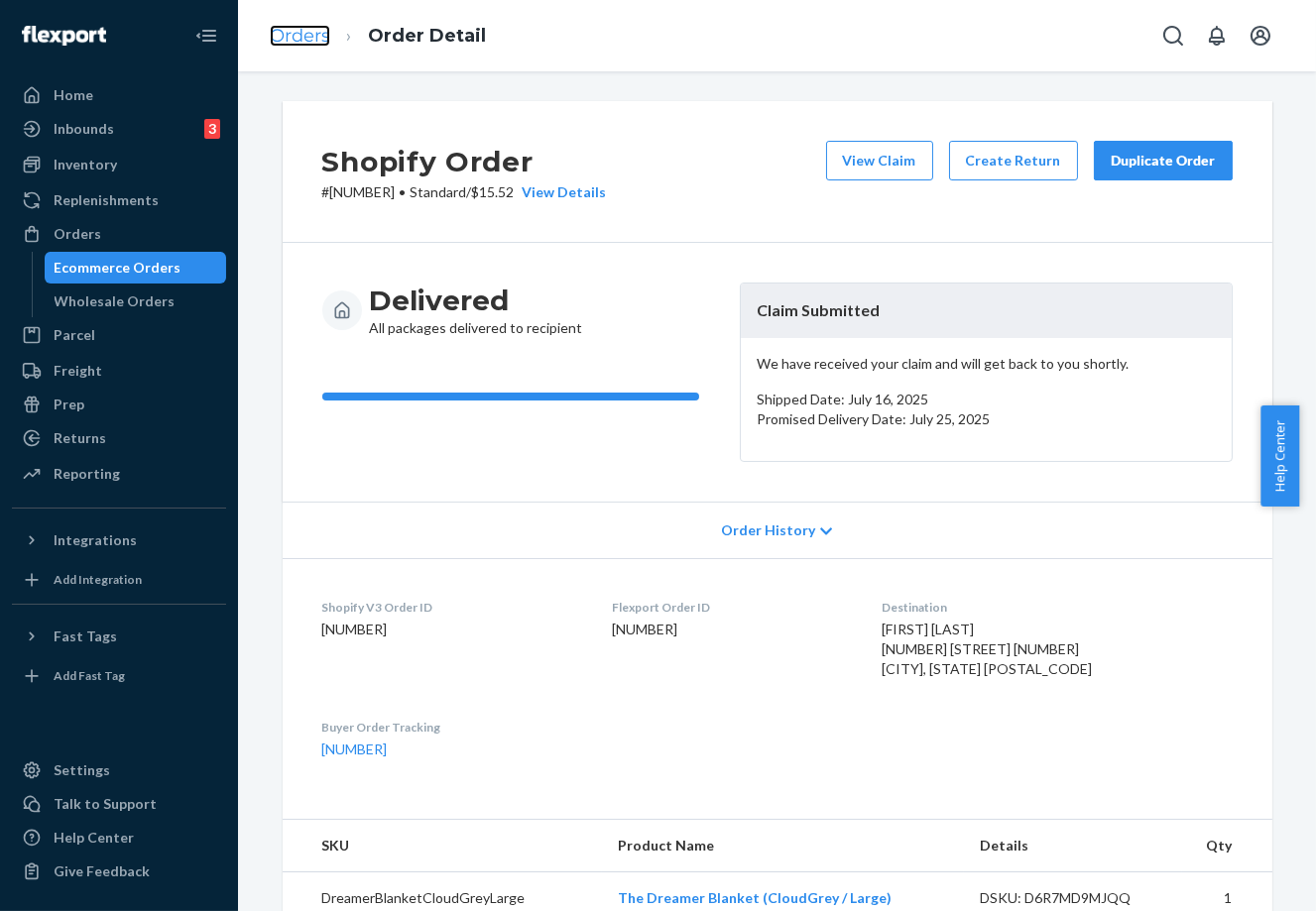 click on "Orders" at bounding box center [299, 36] 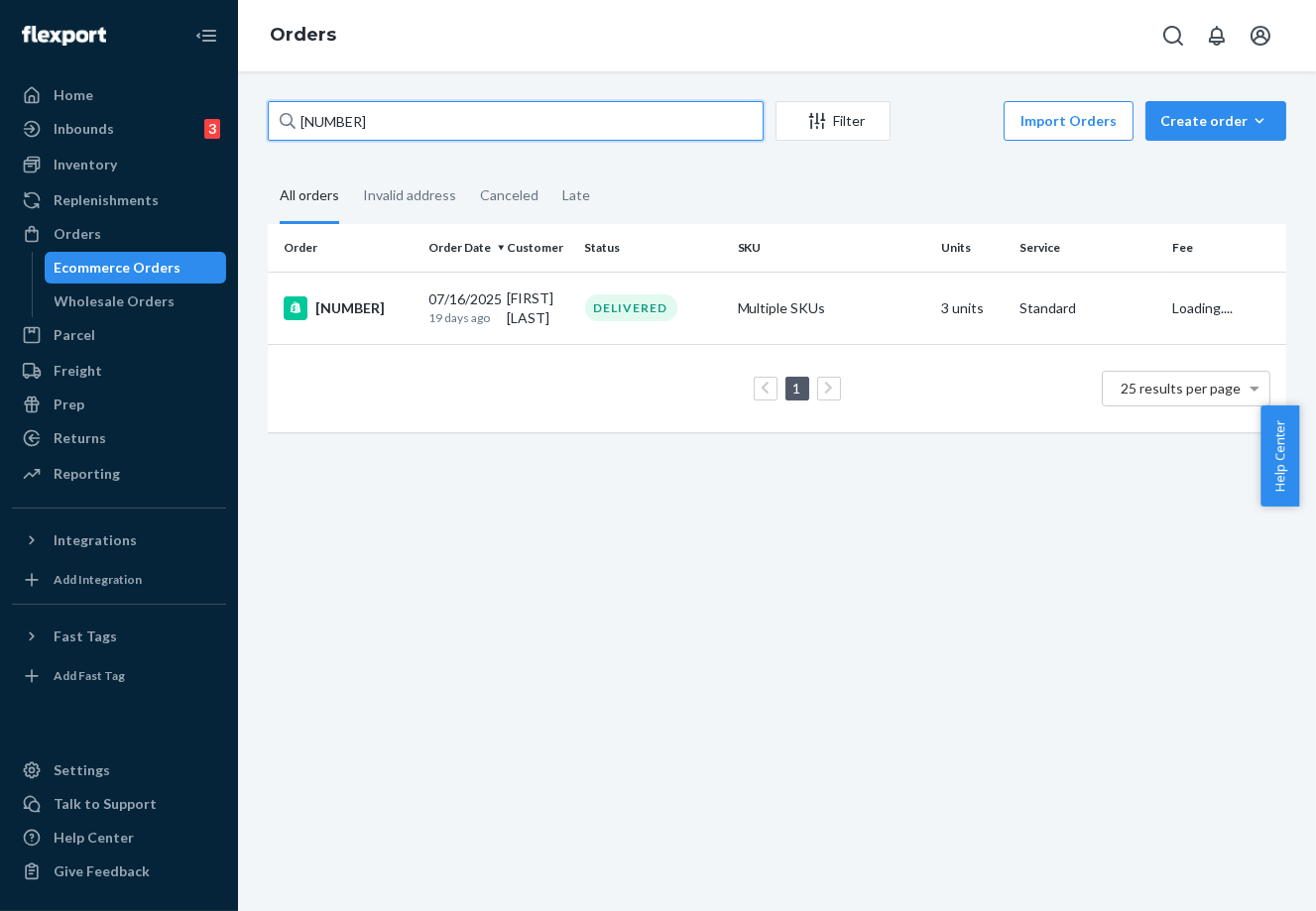 click on "[NUMBER]" at bounding box center [516, 121] 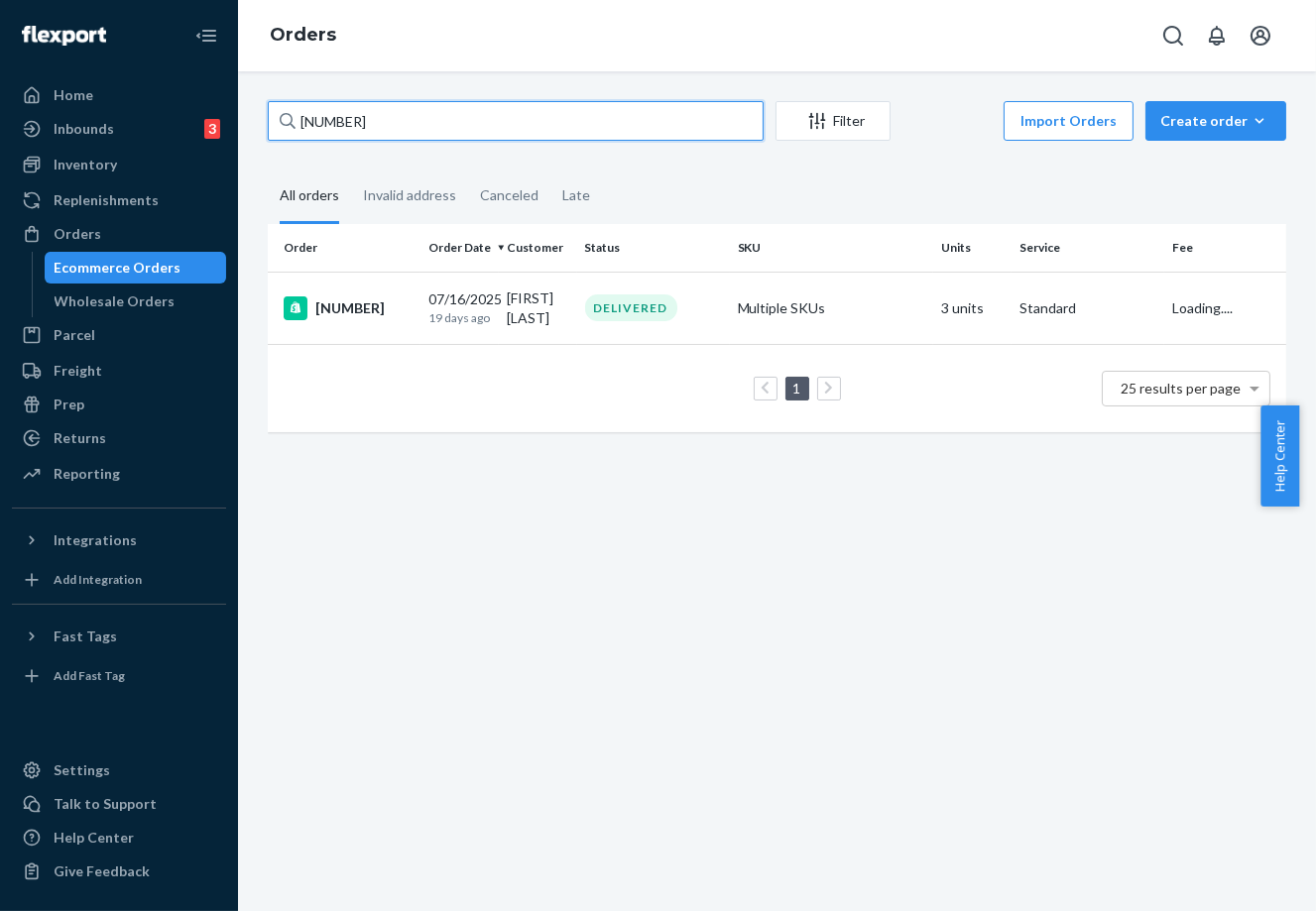 click on "[NUMBER]" at bounding box center [516, 121] 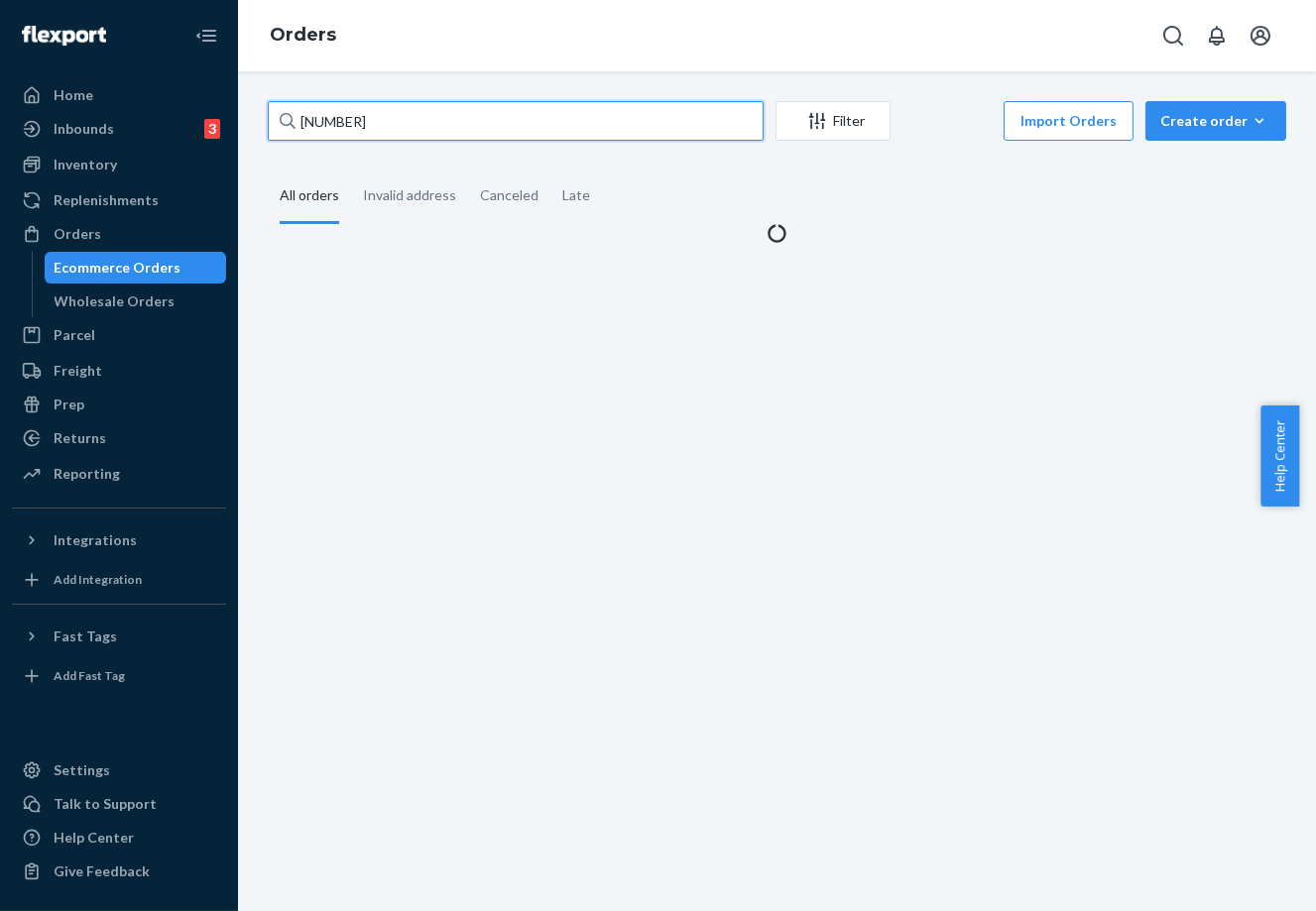 paste 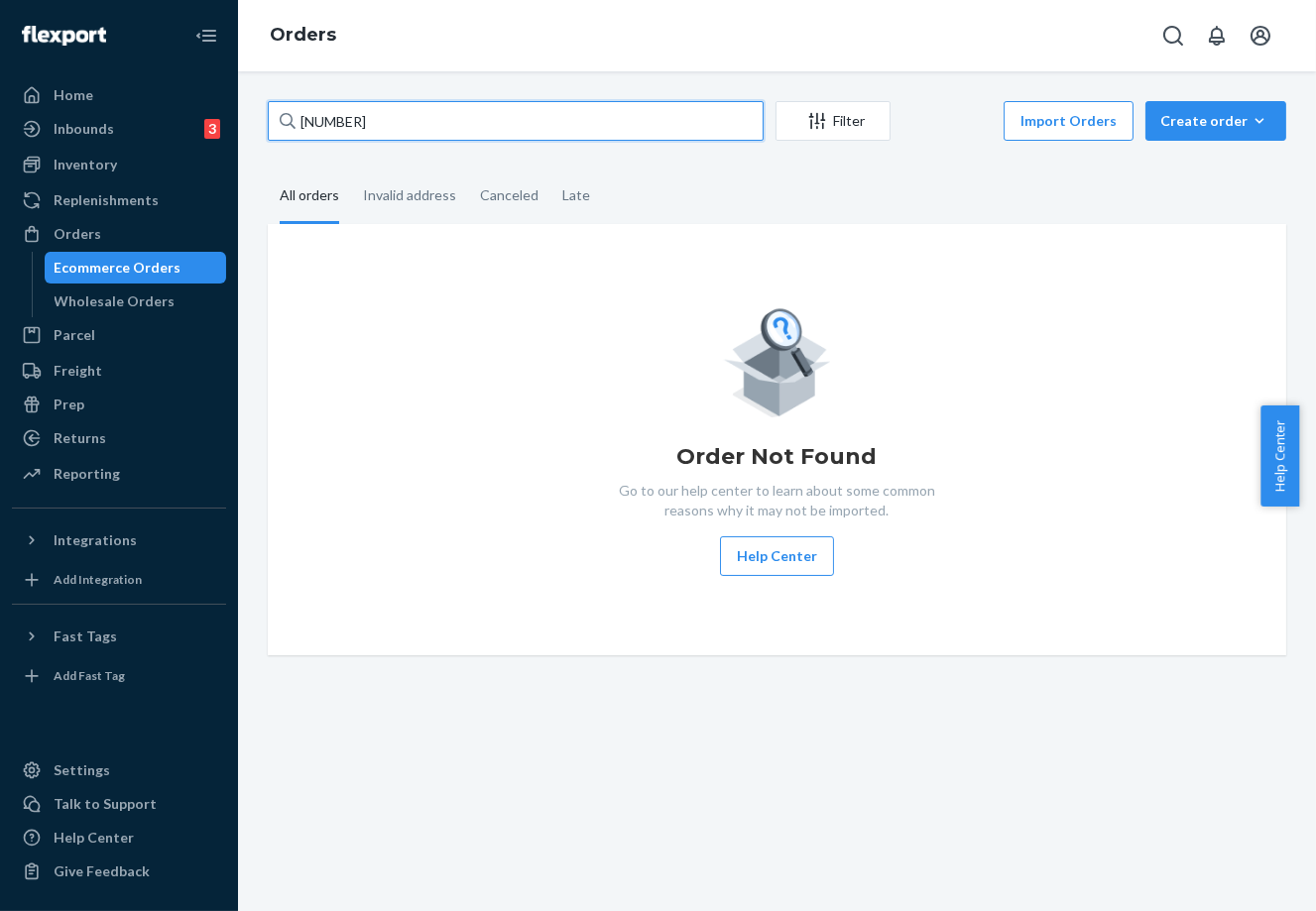 click on "[NUMBER]" at bounding box center (516, 121) 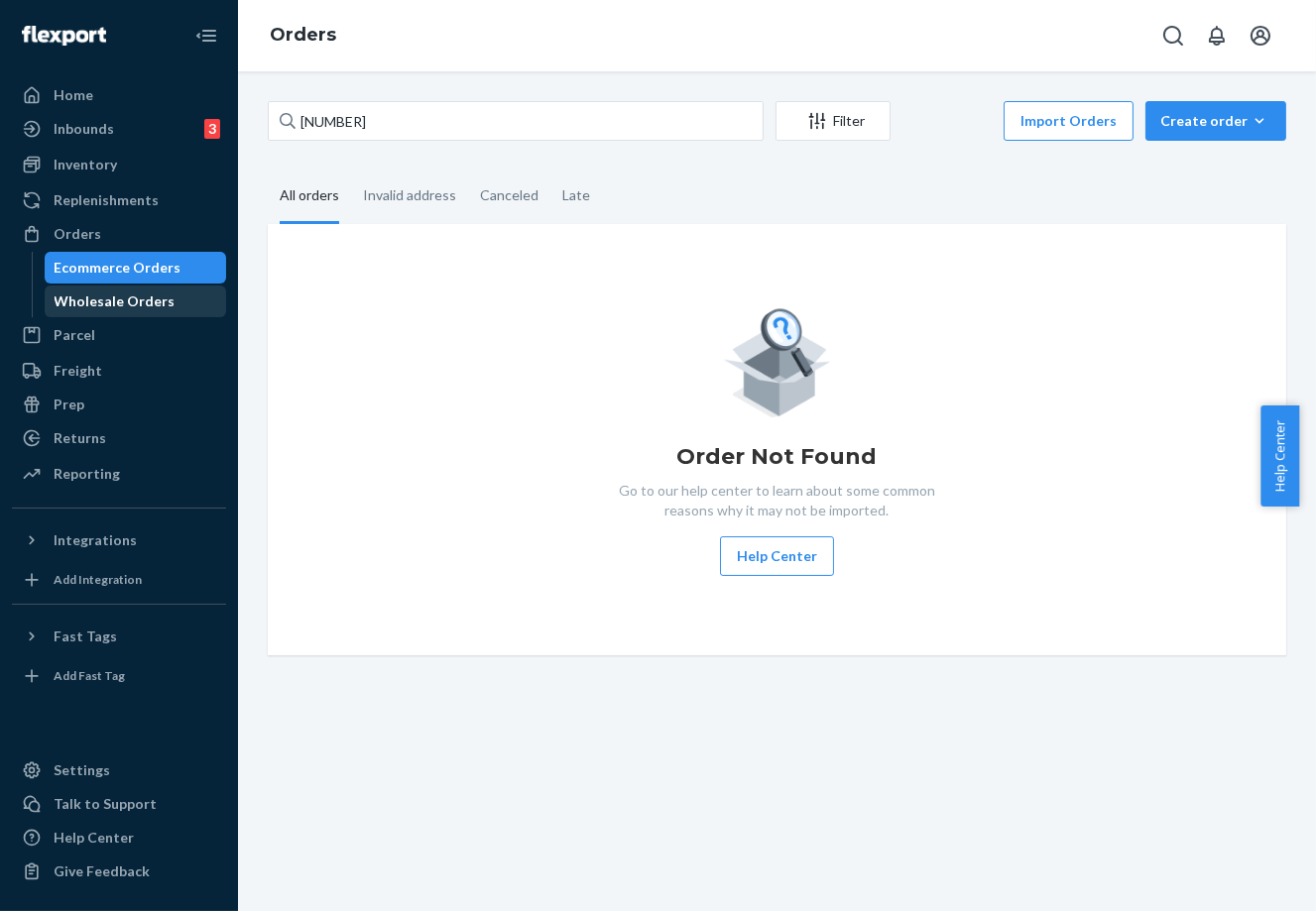 click on "Wholesale Orders" at bounding box center (136, 301) 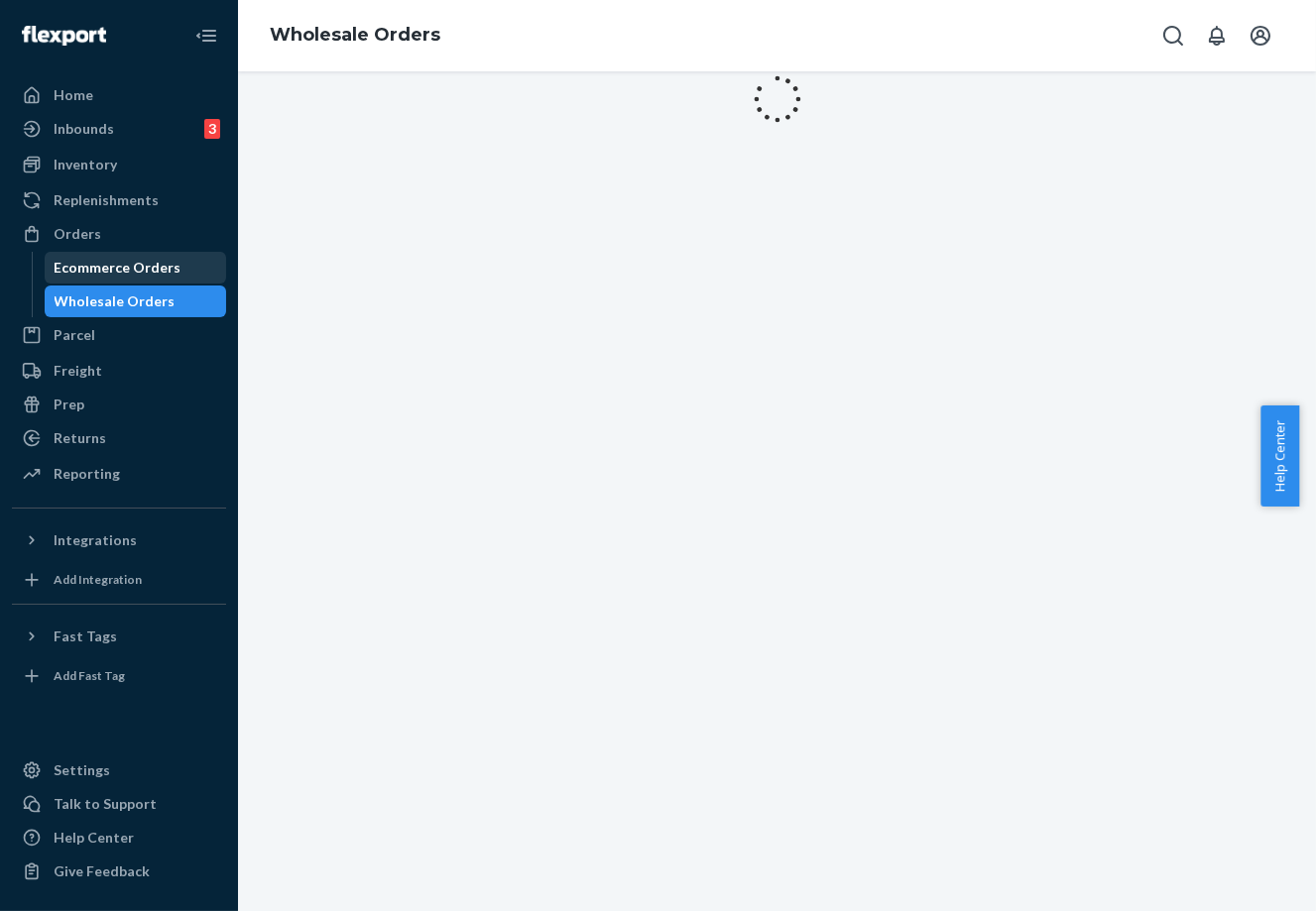 click on "Ecommerce Orders" at bounding box center [118, 268] 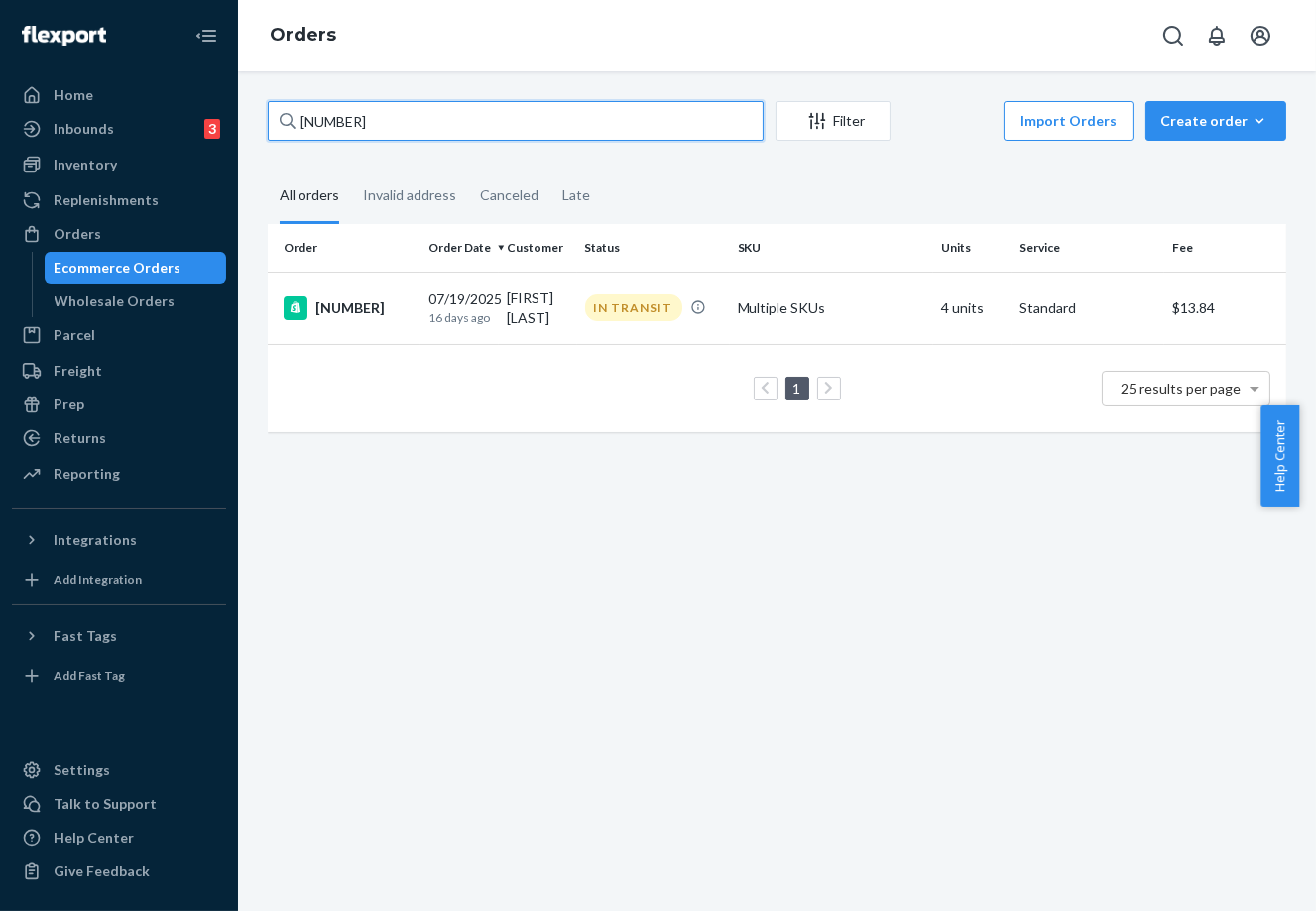 click on "[NUMBER]" at bounding box center [516, 121] 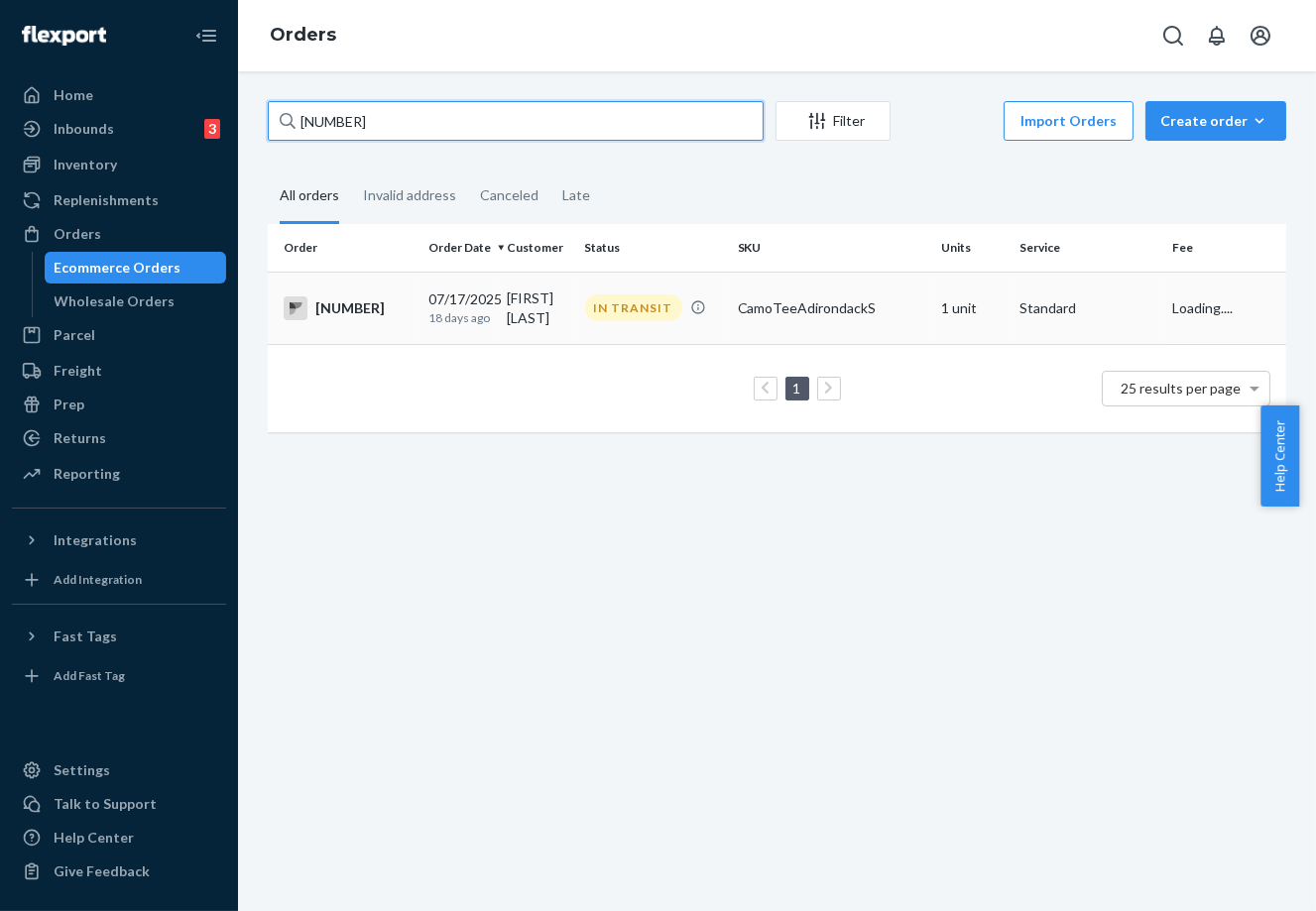 type on "[NUMBER]" 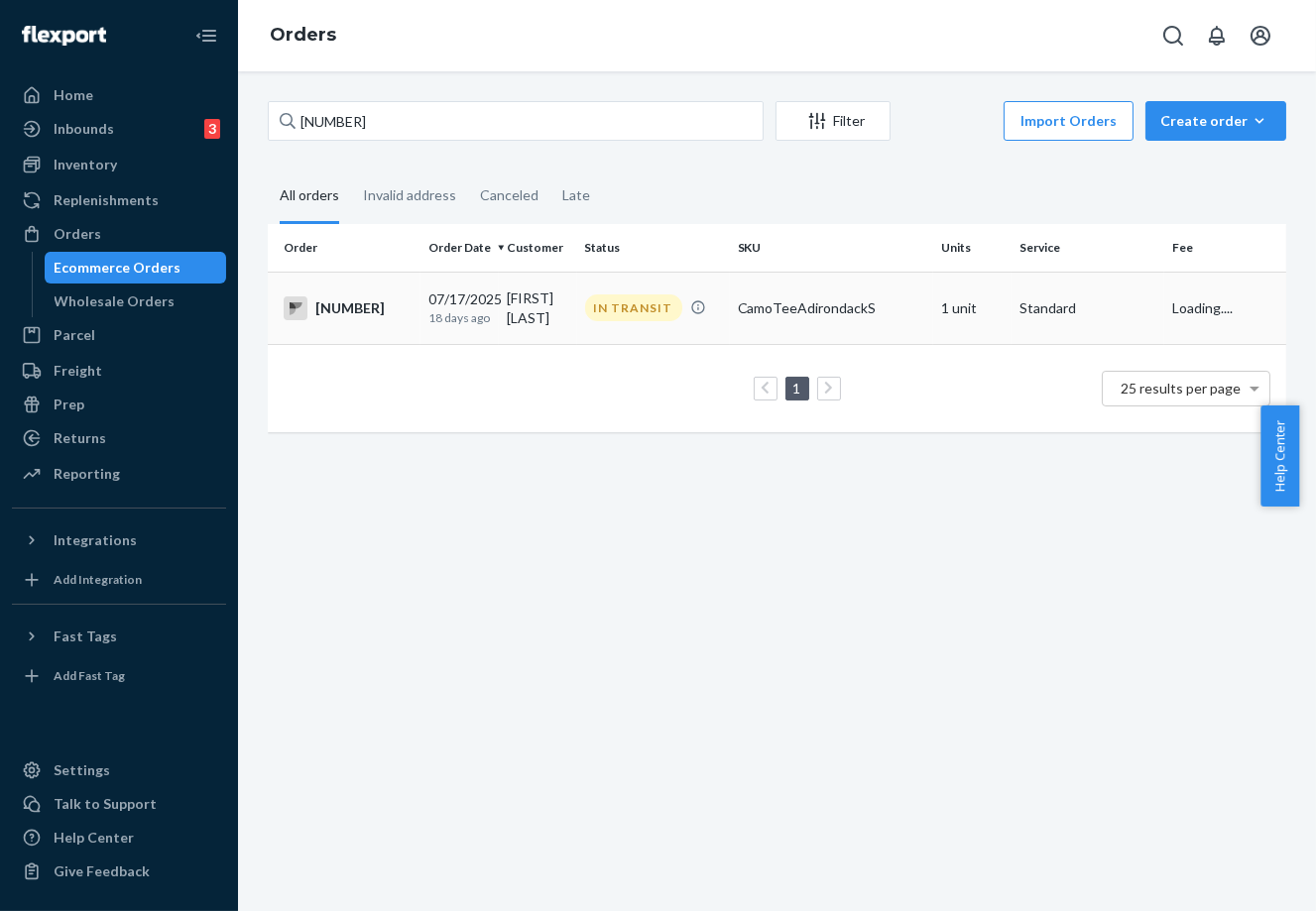 click on "[FIRST] [LAST]" at bounding box center (538, 307) 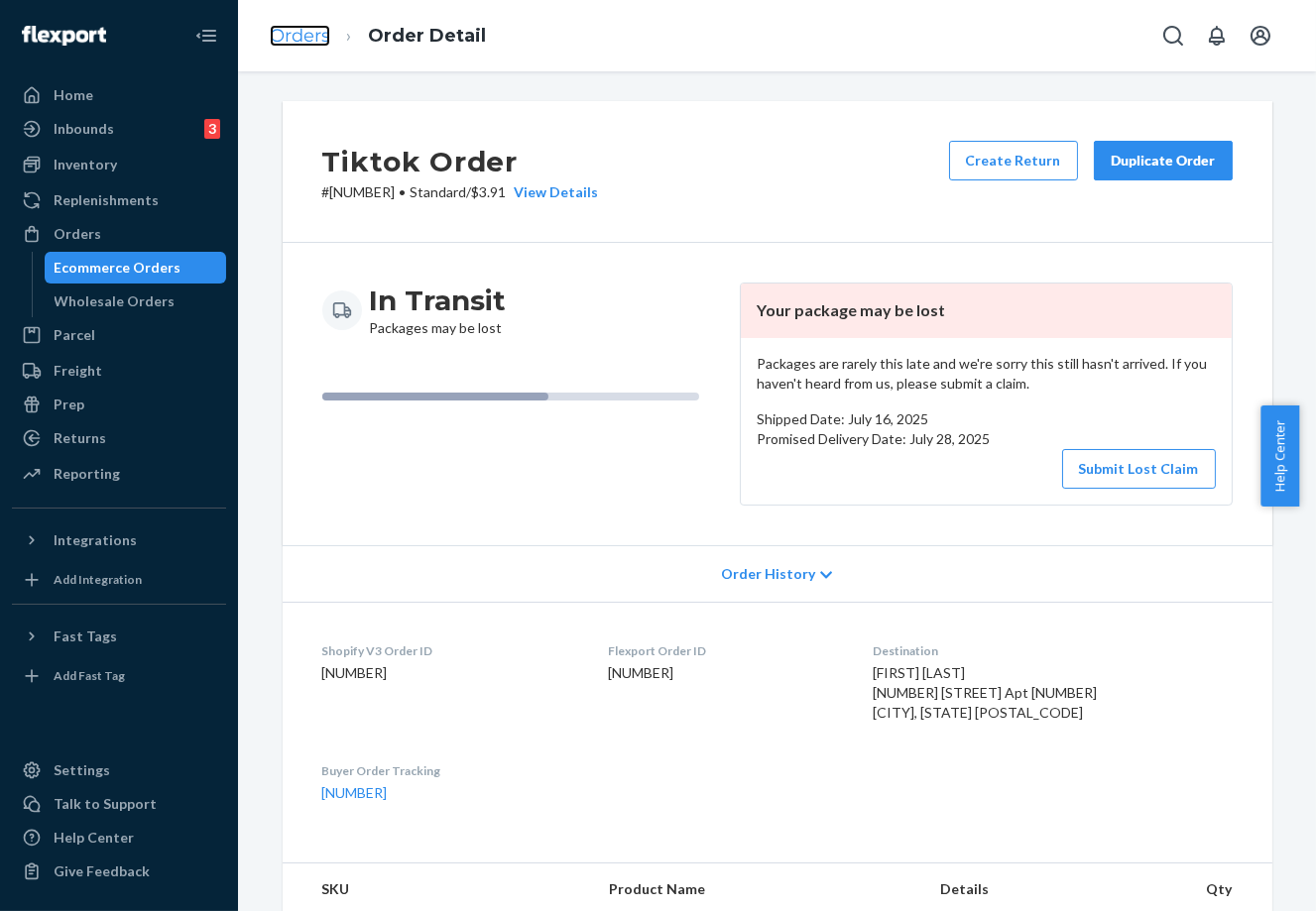 click on "Orders" at bounding box center [299, 36] 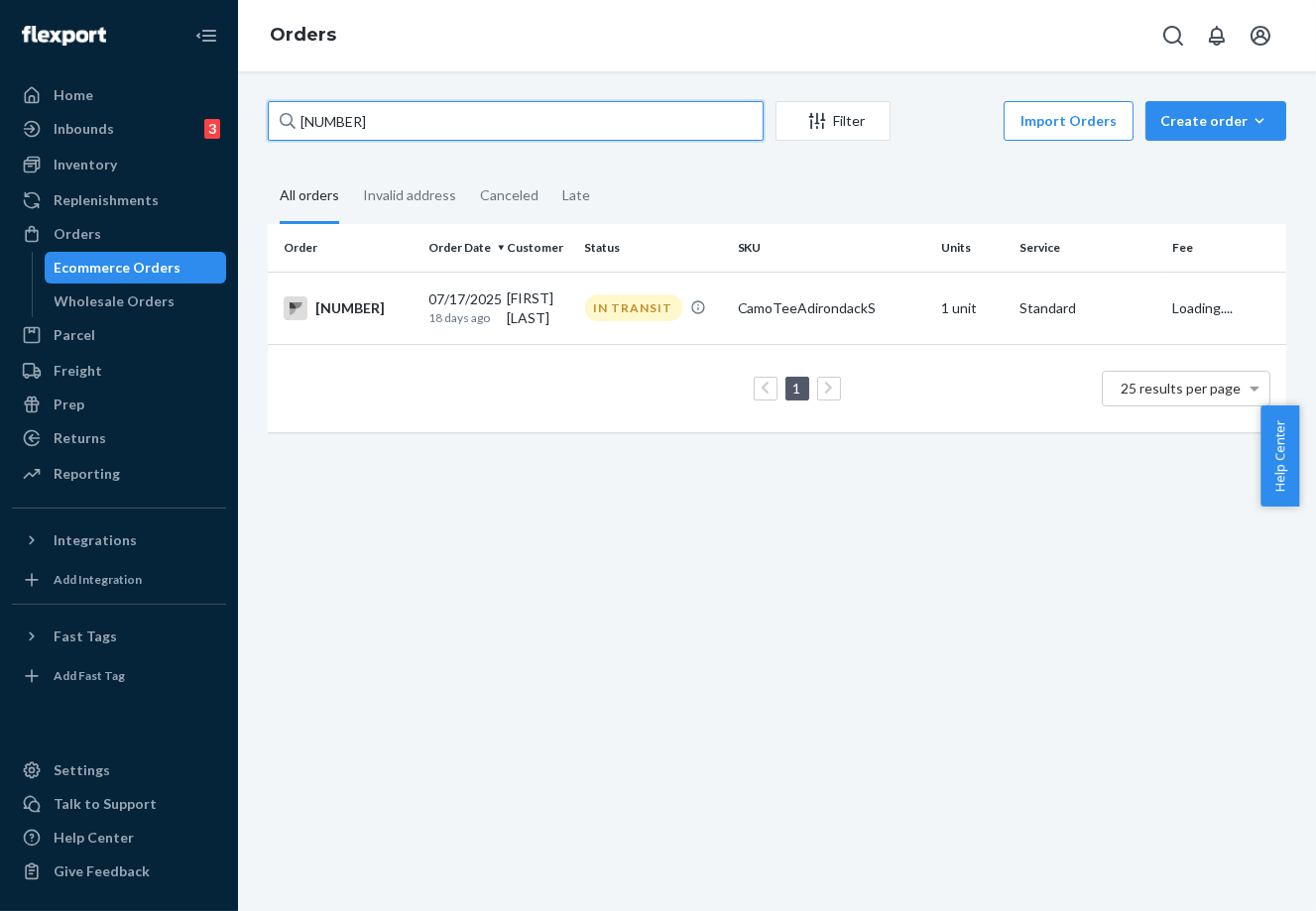 click on "[NUMBER]" at bounding box center [516, 121] 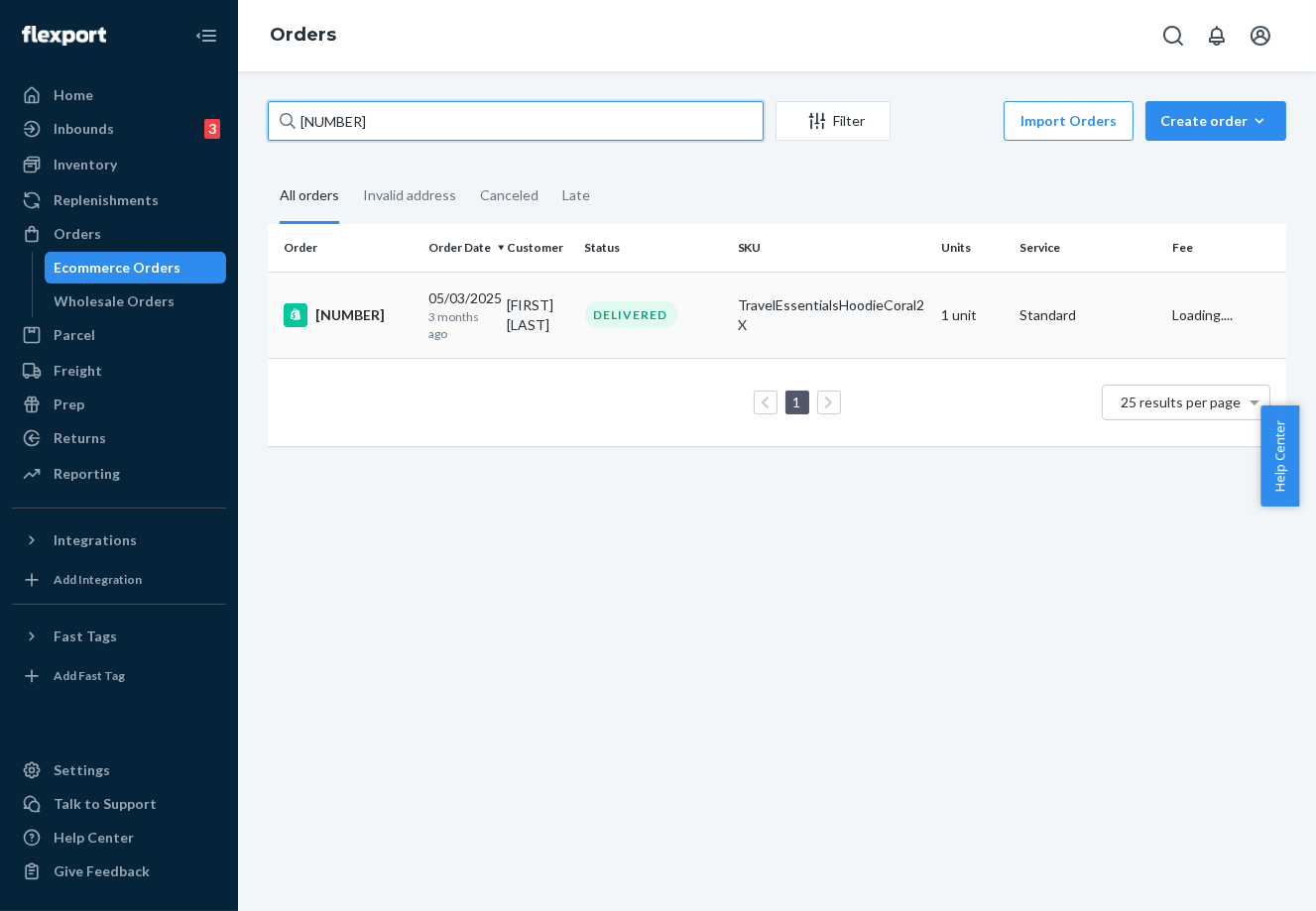 type on "[NUMBER]" 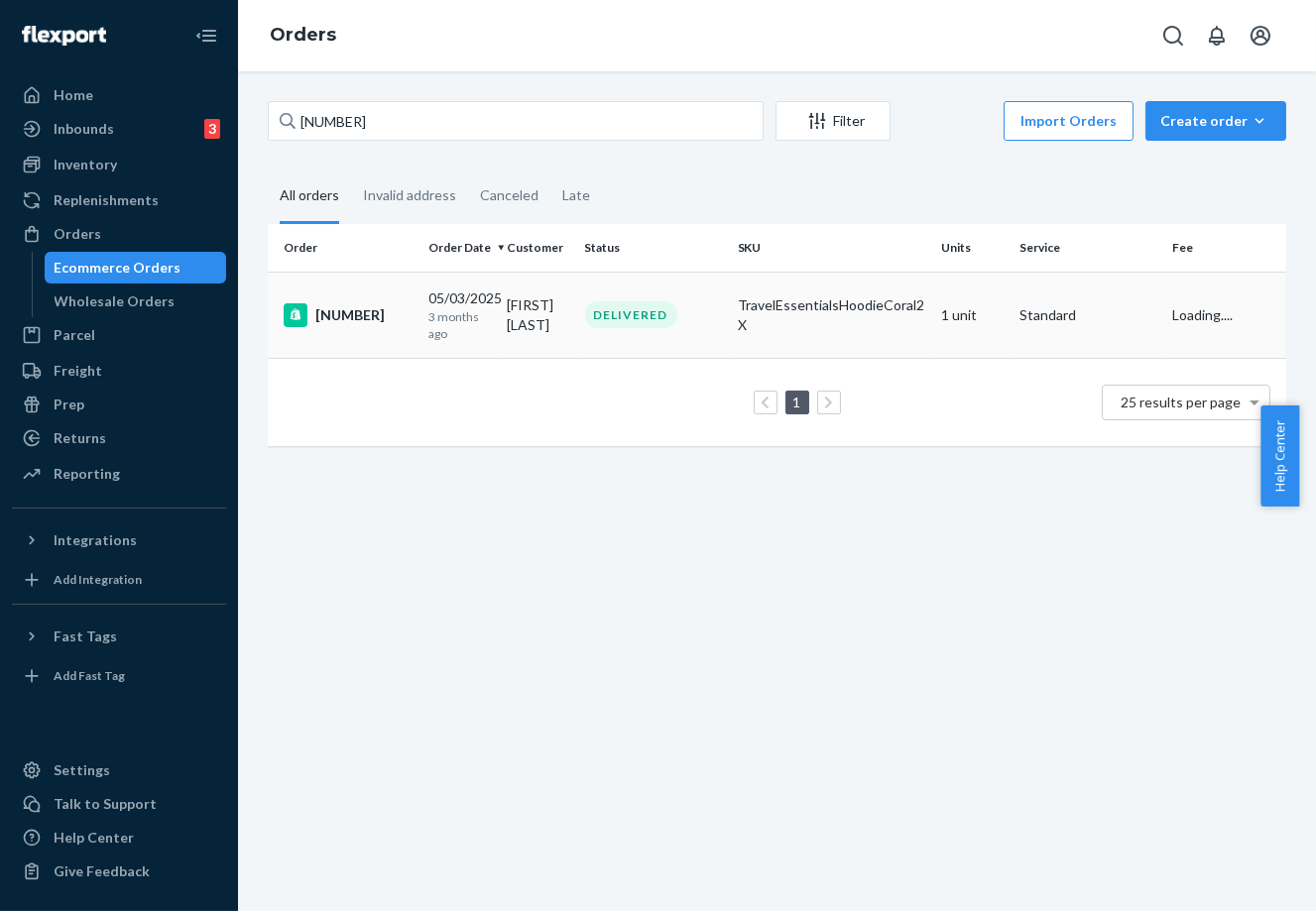 click on "[FIRST] [LAST]" at bounding box center [538, 314] 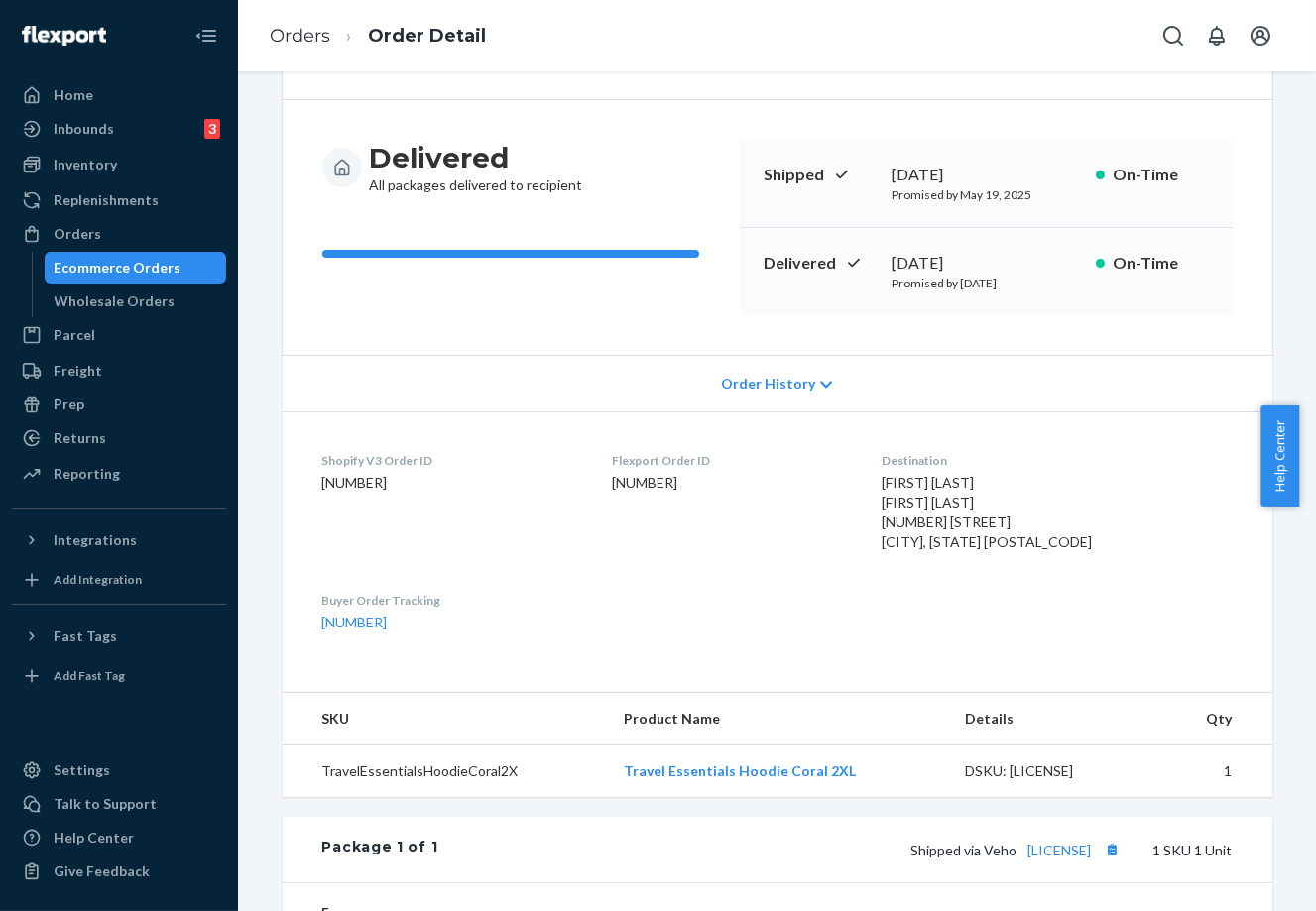 scroll, scrollTop: 220, scrollLeft: 0, axis: vertical 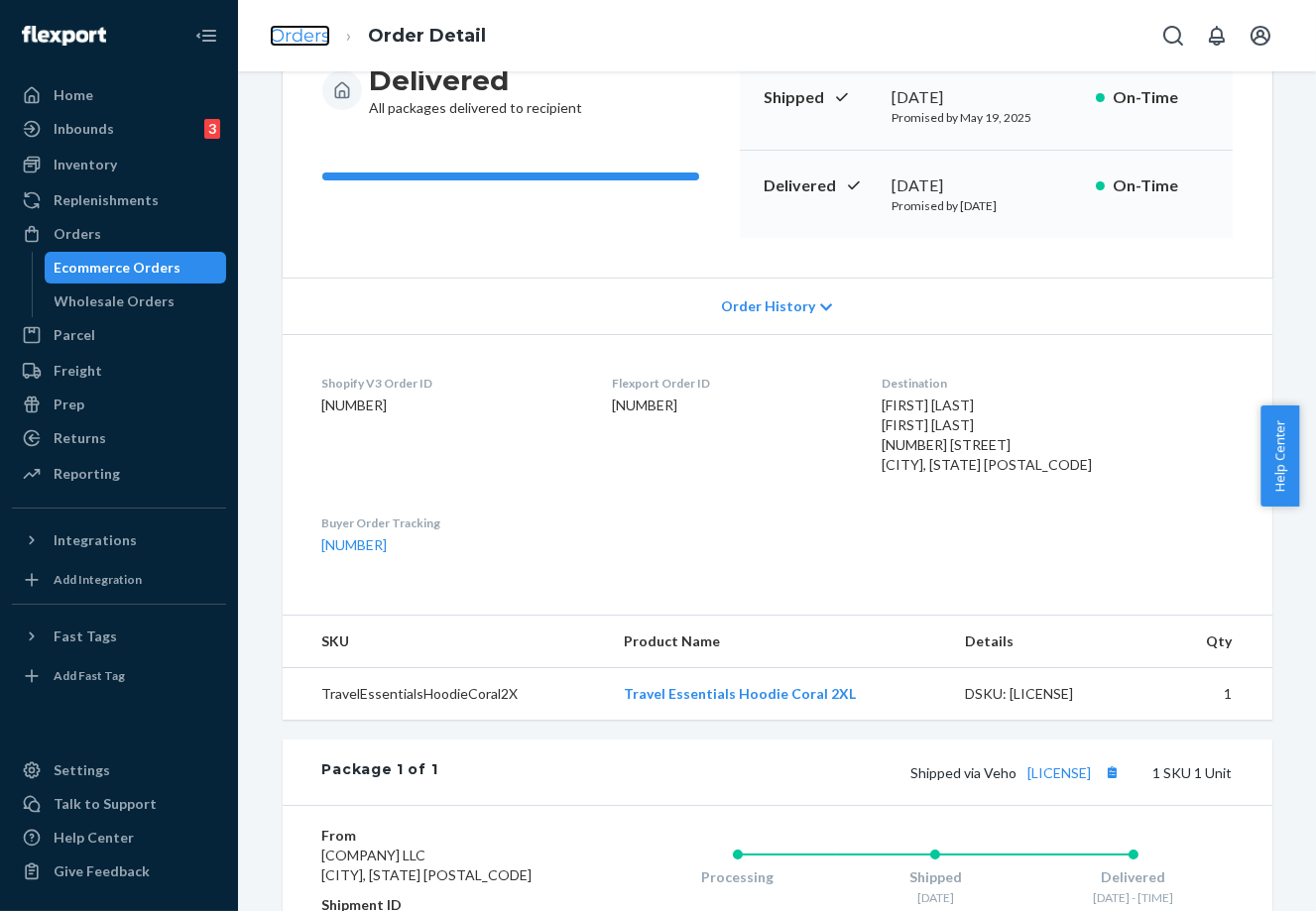 click on "Orders" at bounding box center (299, 36) 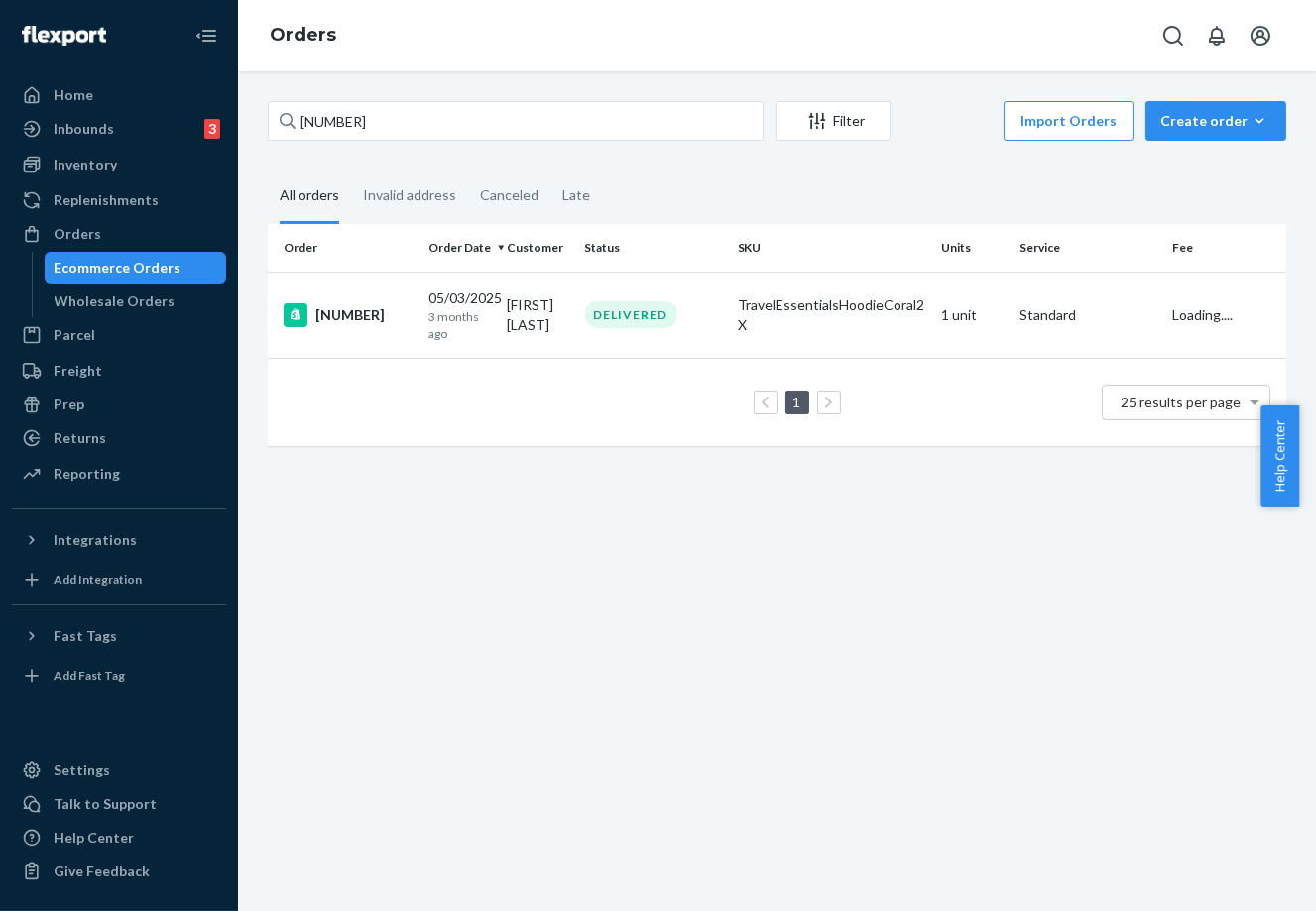 scroll, scrollTop: 0, scrollLeft: 0, axis: both 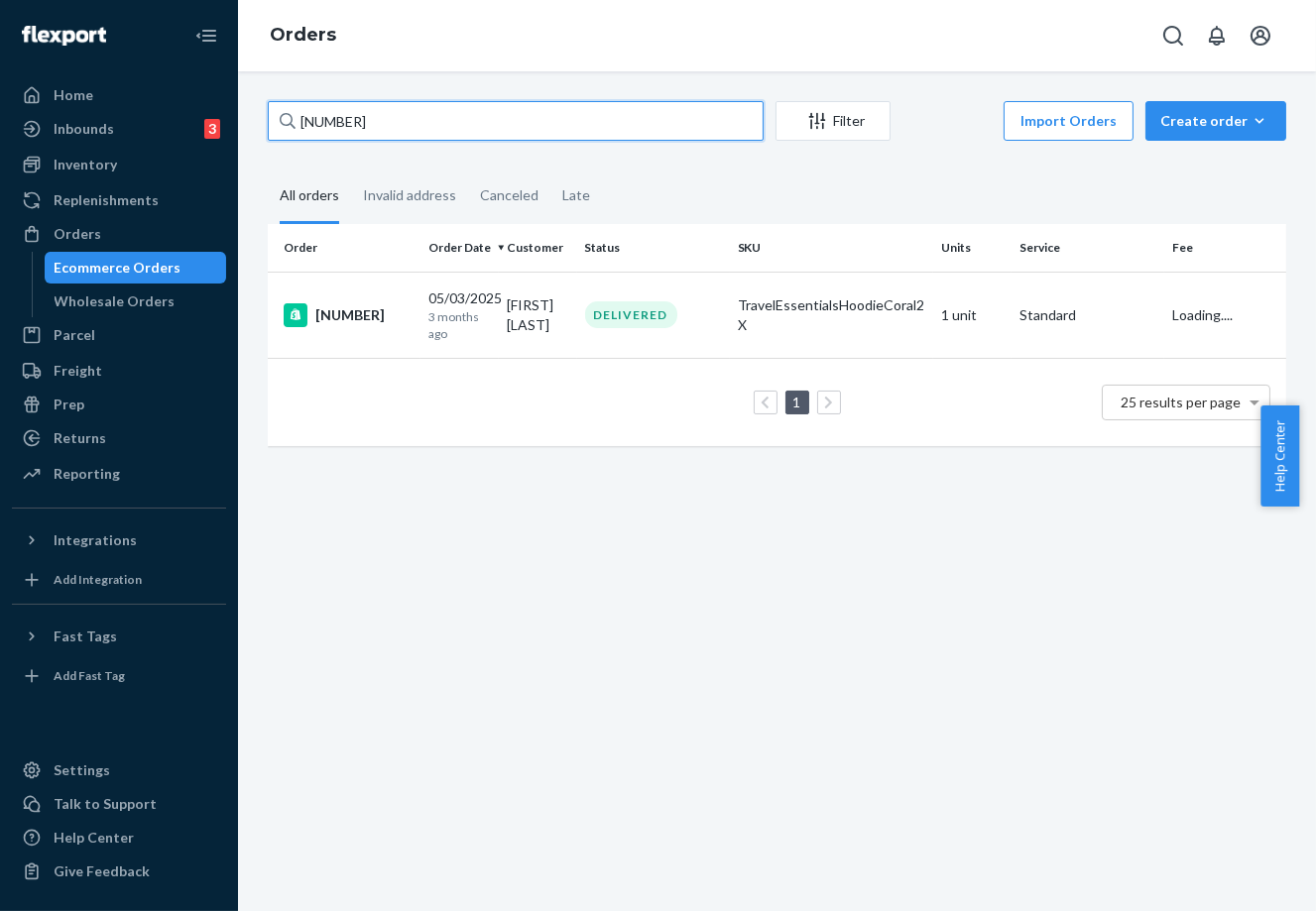 click on "[NUMBER]" at bounding box center (516, 121) 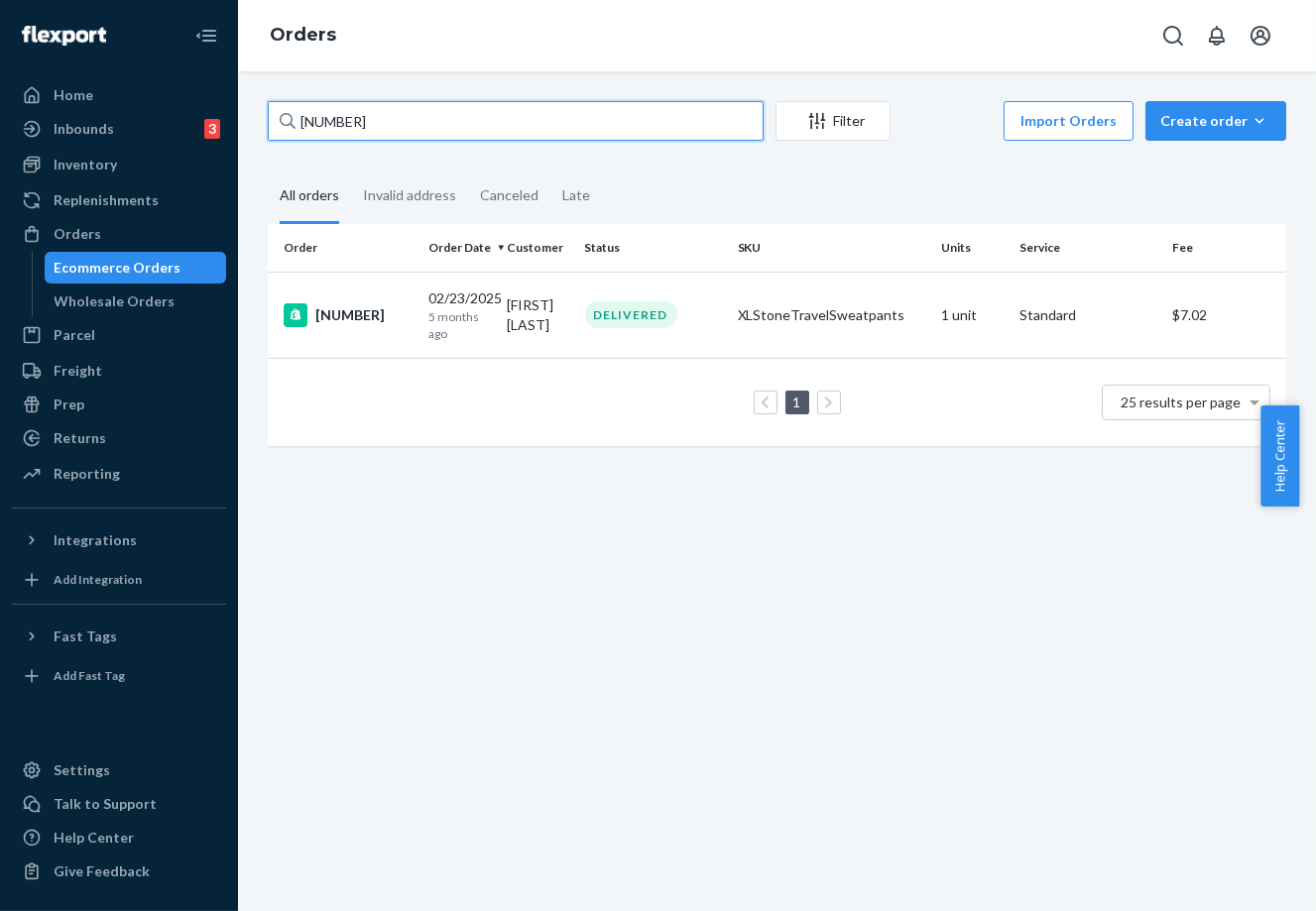 click on "[NUMBER]" at bounding box center (516, 121) 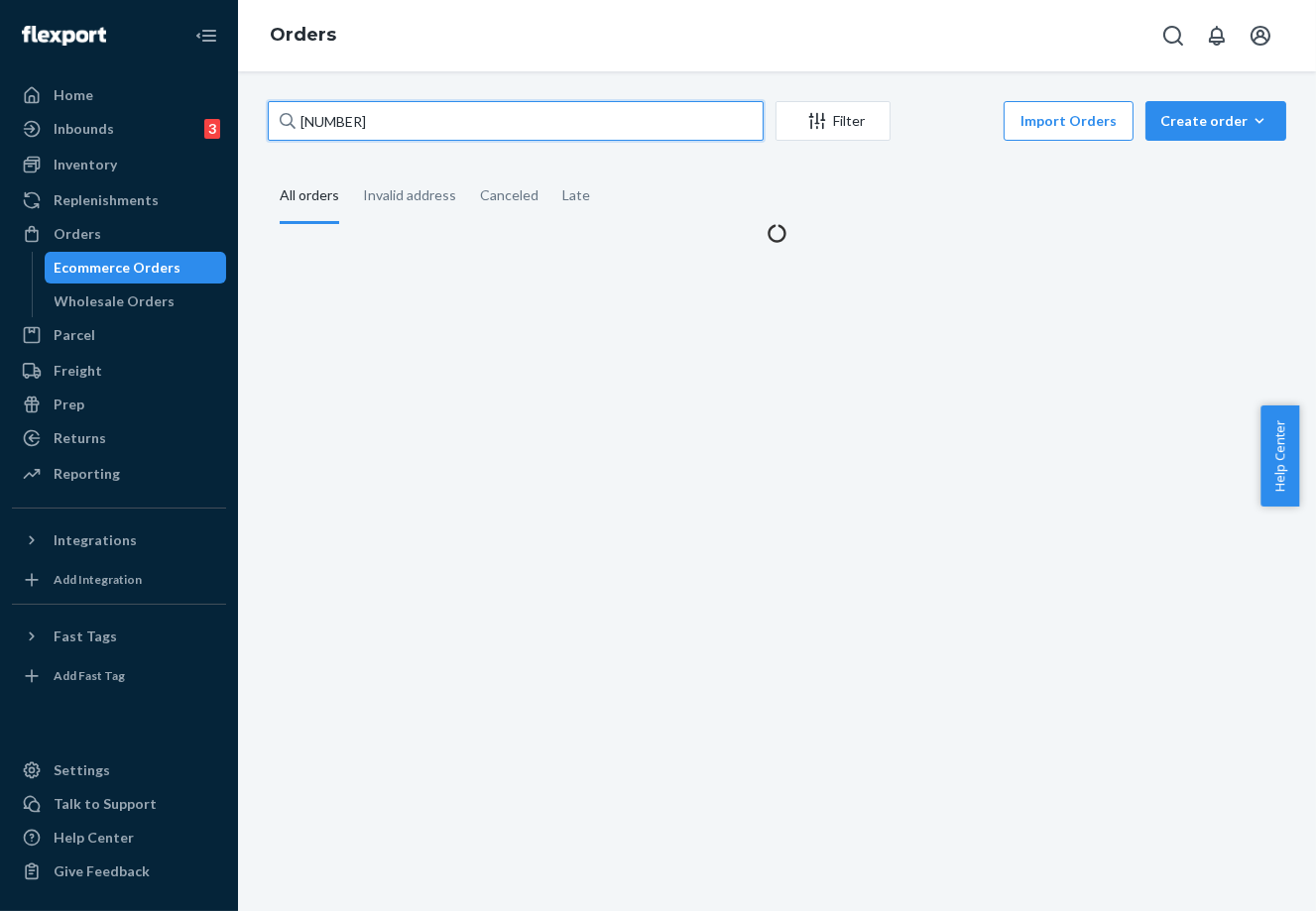 type on "[NUMBER]" 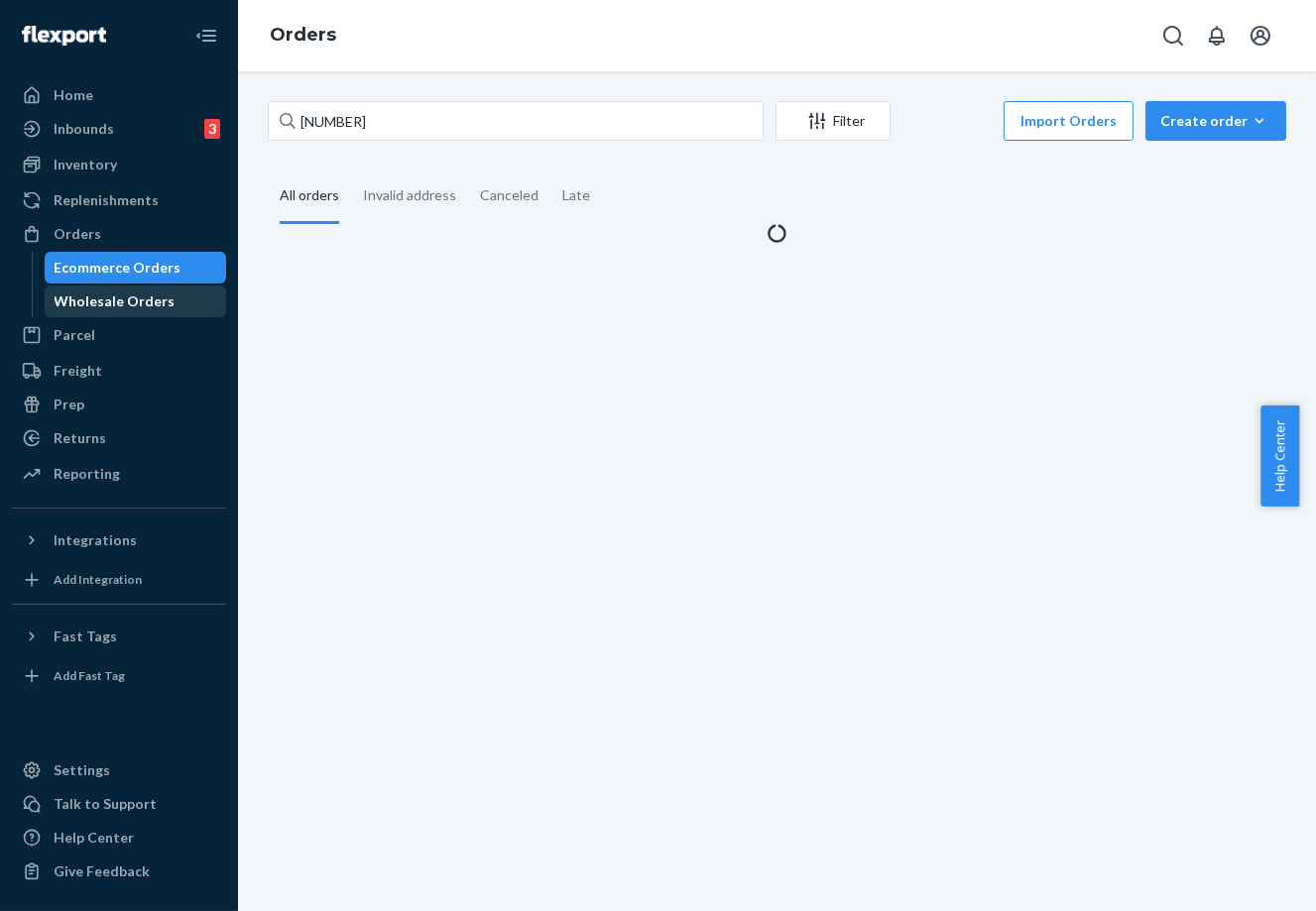click on "Wholesale Orders" at bounding box center (115, 301) 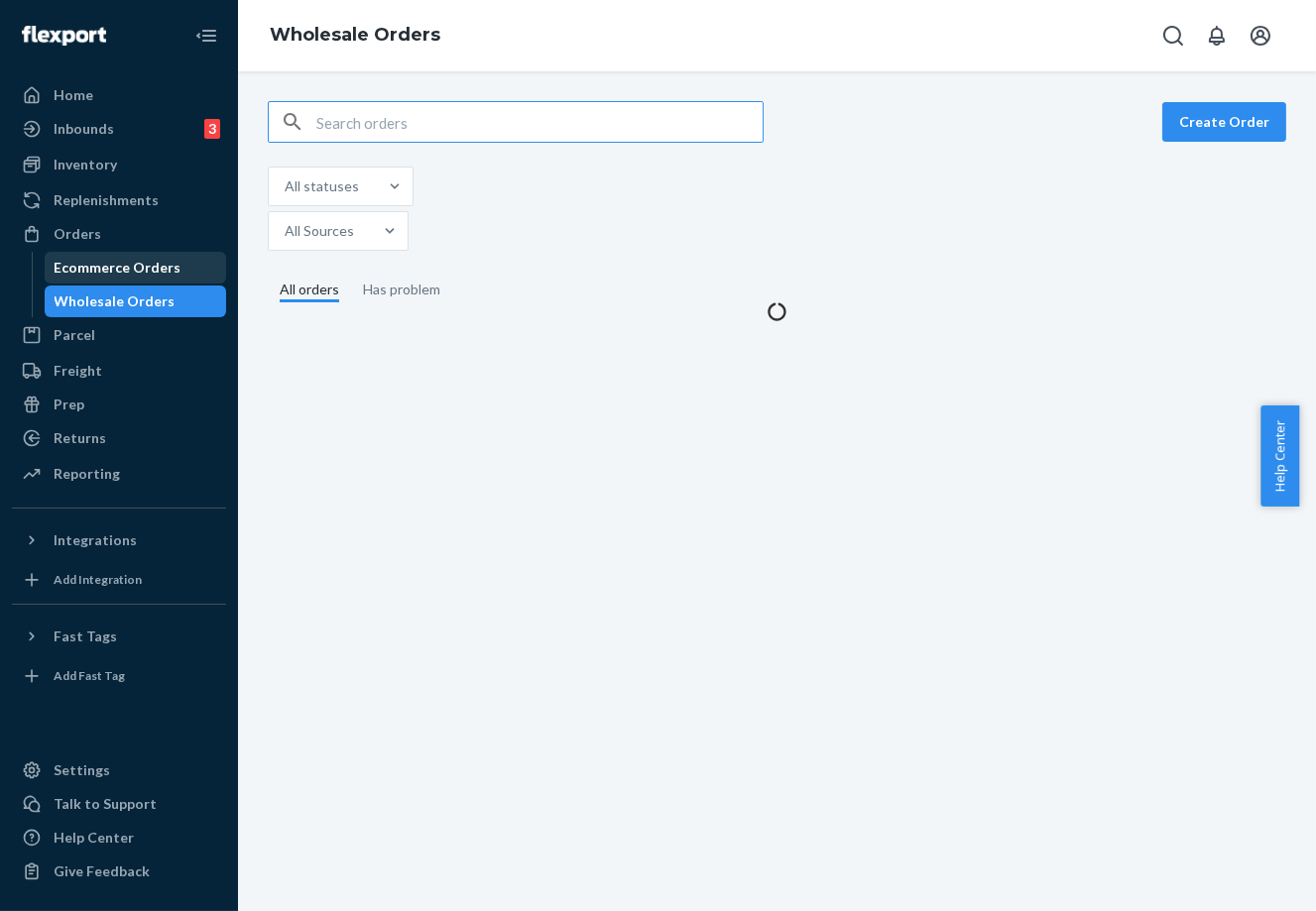 click on "Ecommerce Orders" at bounding box center (136, 268) 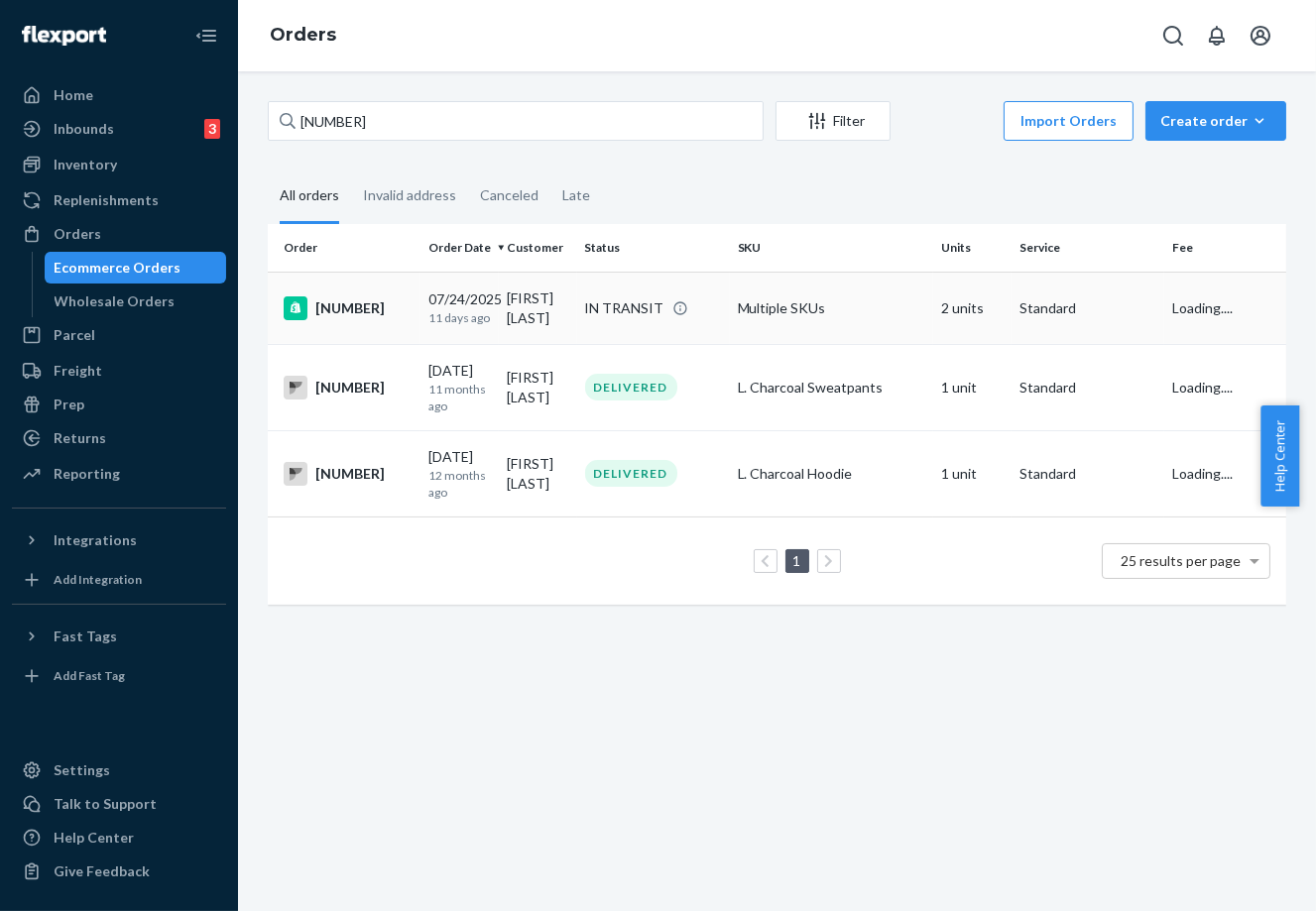 click on "IN TRANSIT" at bounding box center (625, 308) 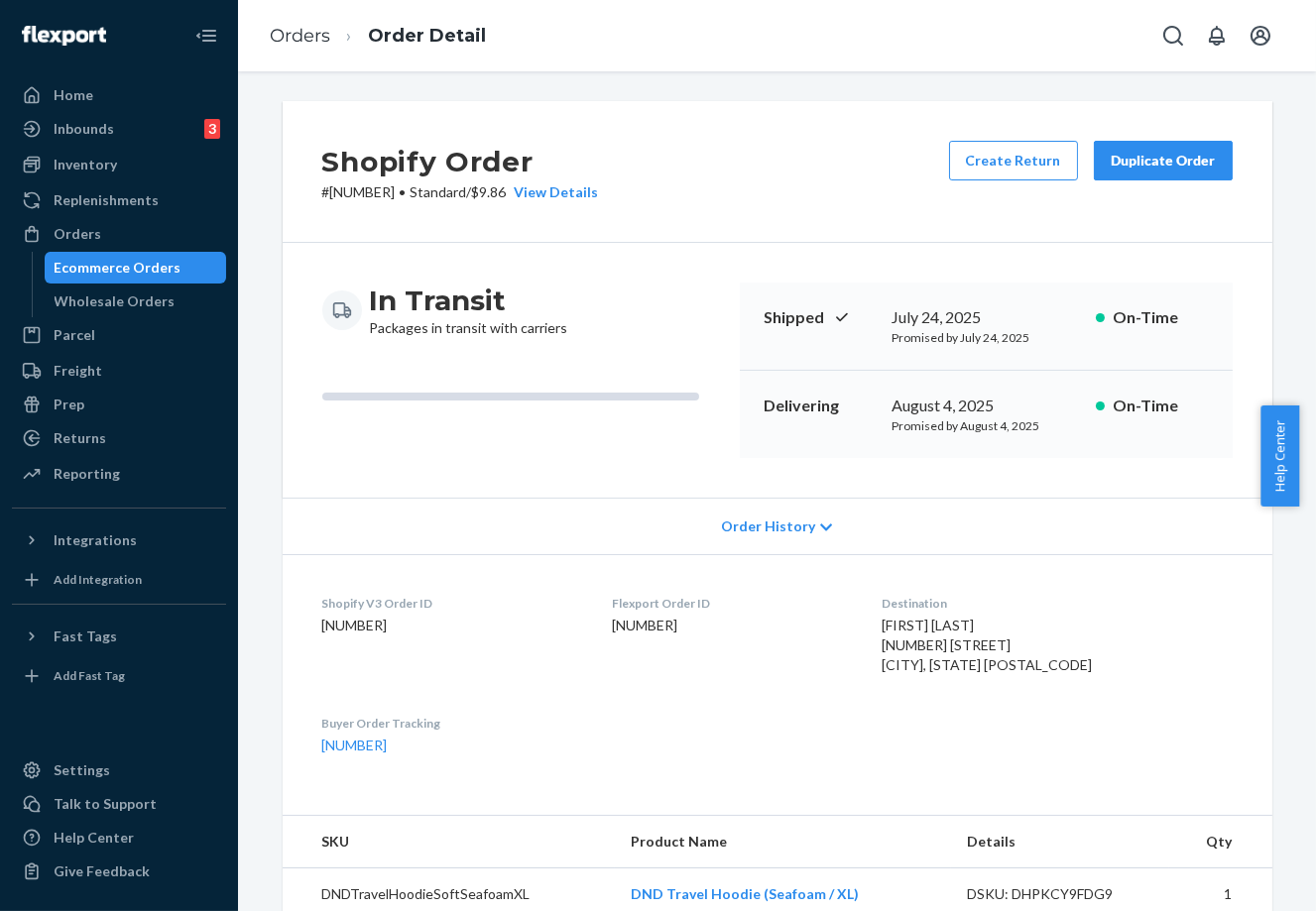 click on "Order Detail" at bounding box center (408, 36) 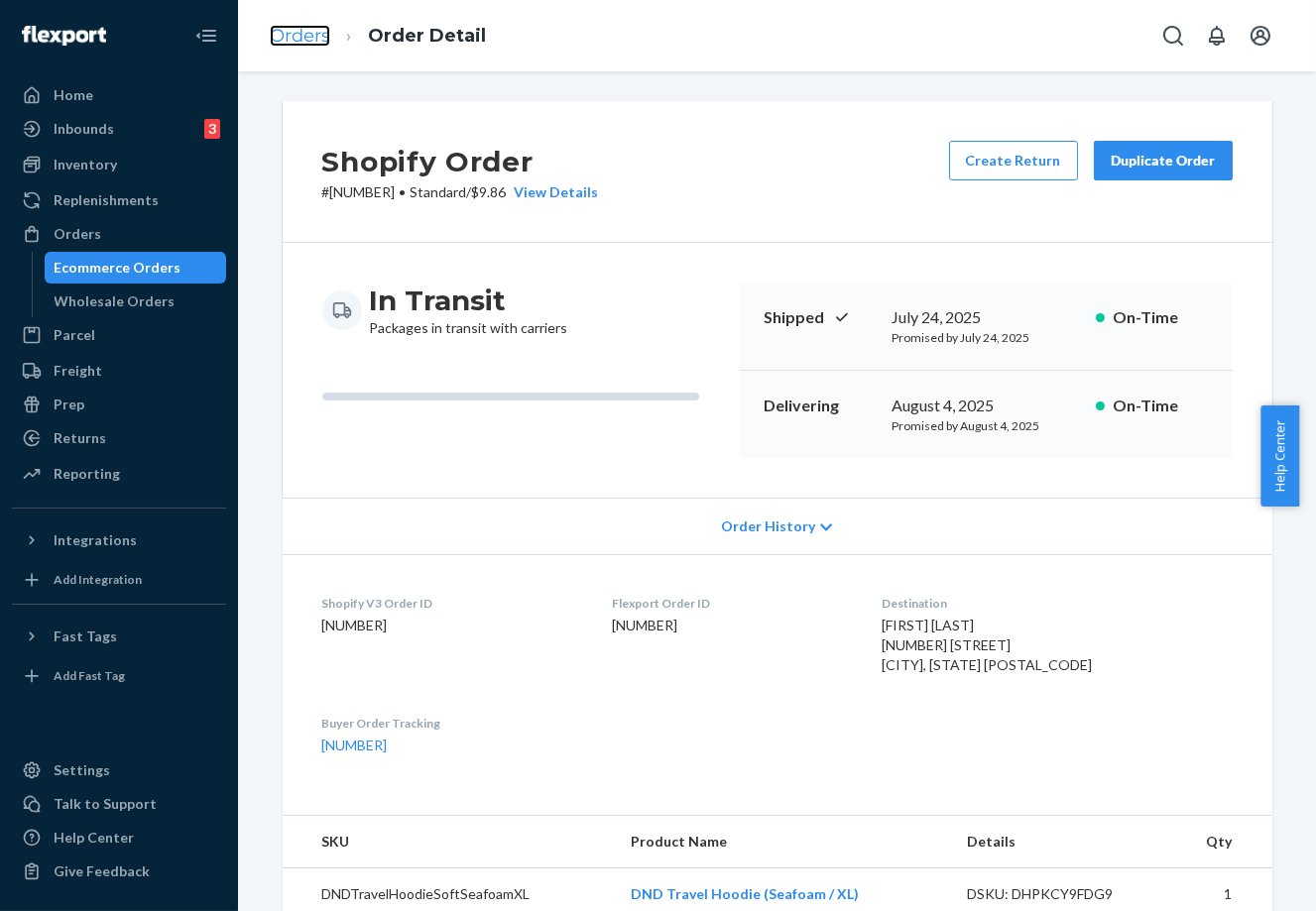 click on "Orders" at bounding box center (299, 36) 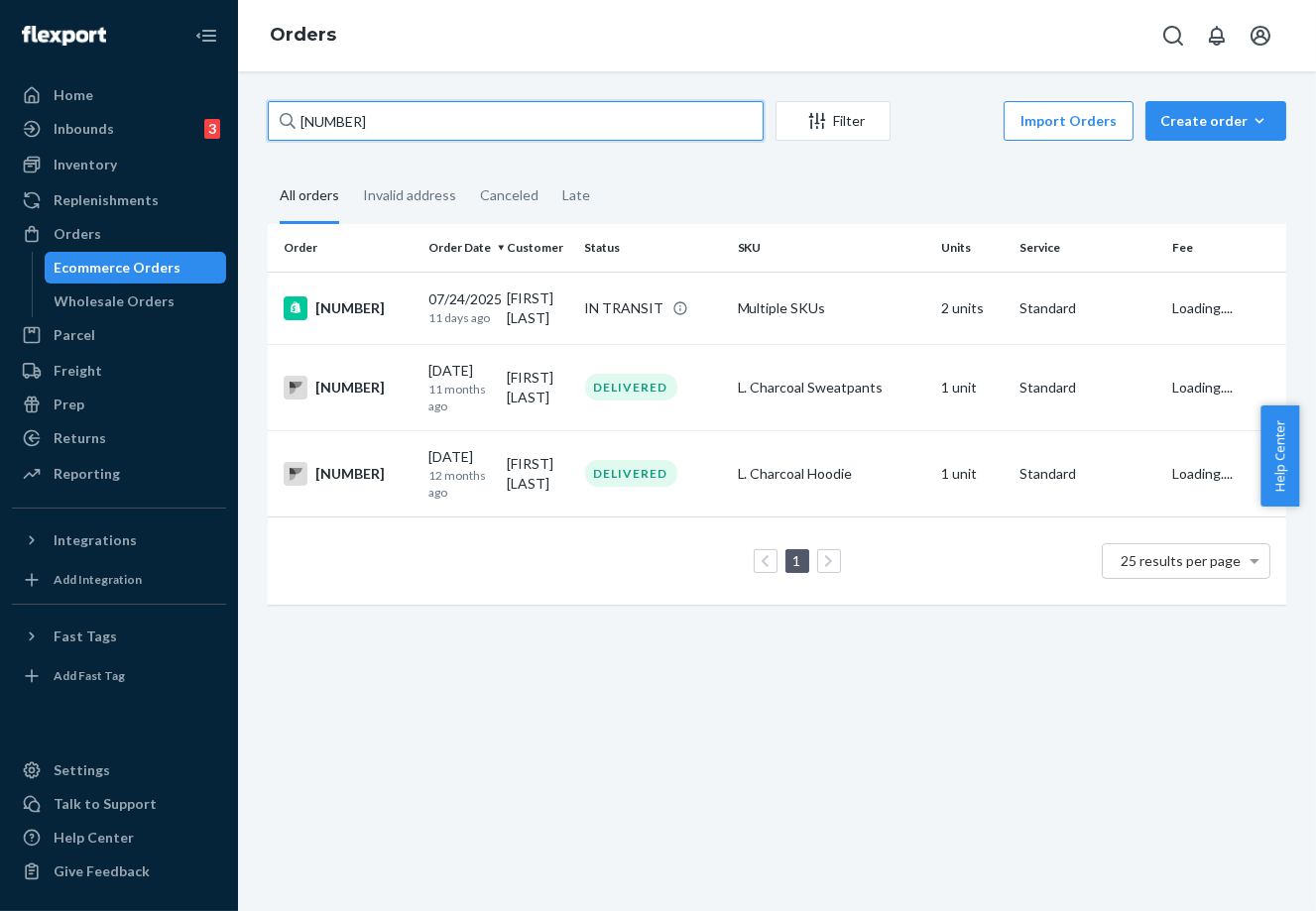 click on "[NUMBER]" at bounding box center (516, 121) 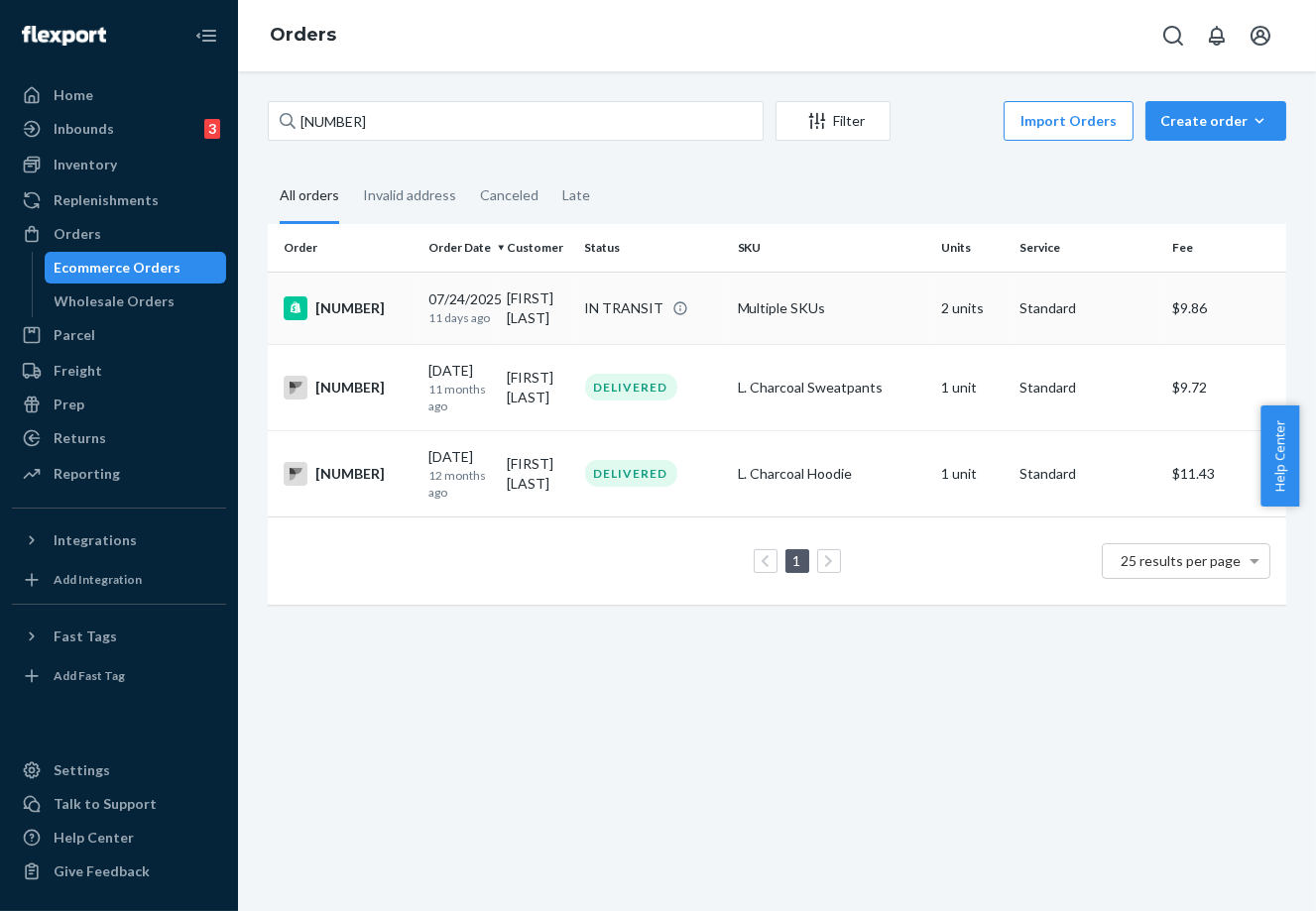 click on "[NUMBER]" at bounding box center [348, 308] 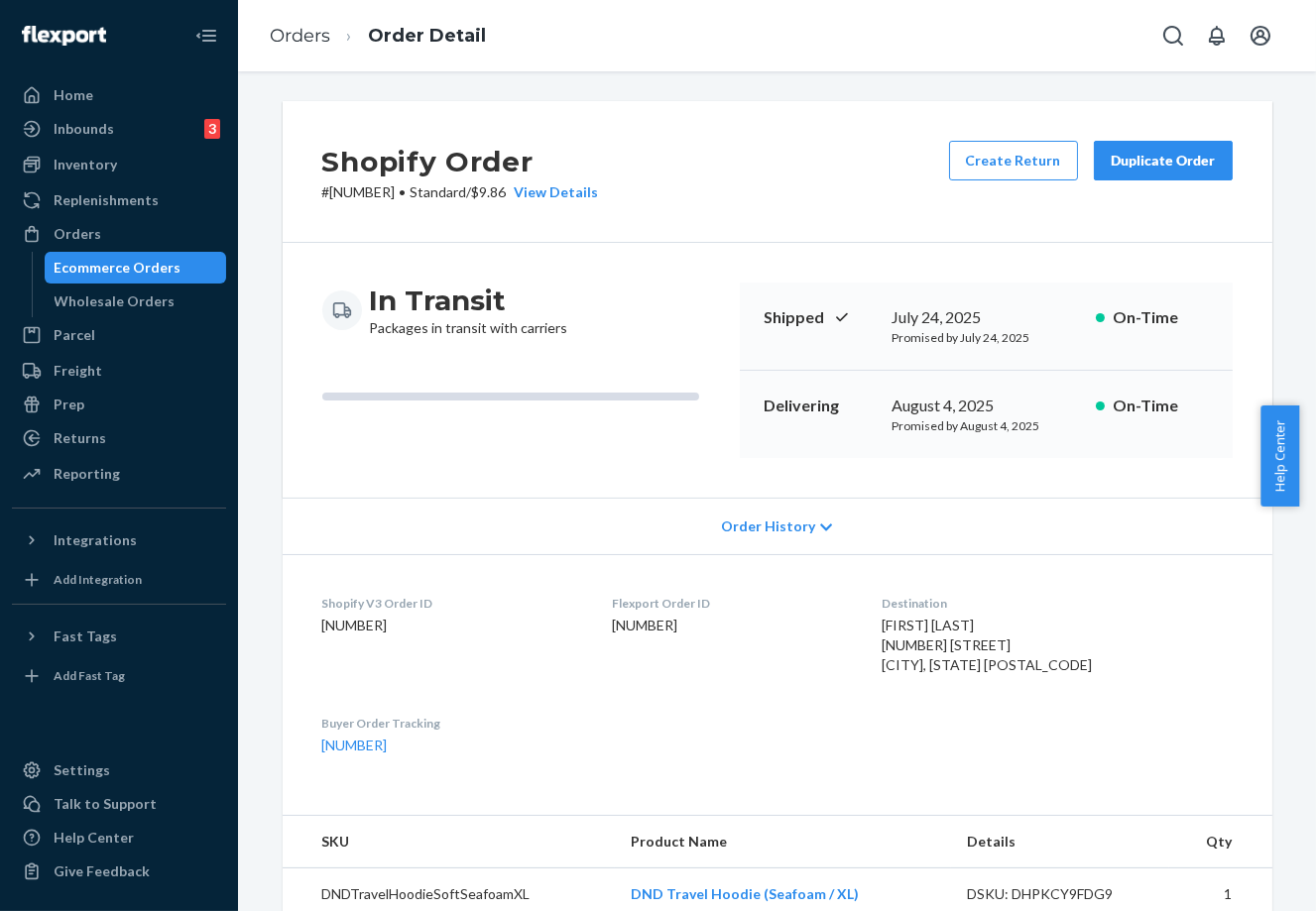 click on "In Transit Packages in transit with carriers Shipped [DATE] Promised by [DATE] On-Time Delivering [DATE] Promised by [DATE] On-Time" at bounding box center [778, 370] 